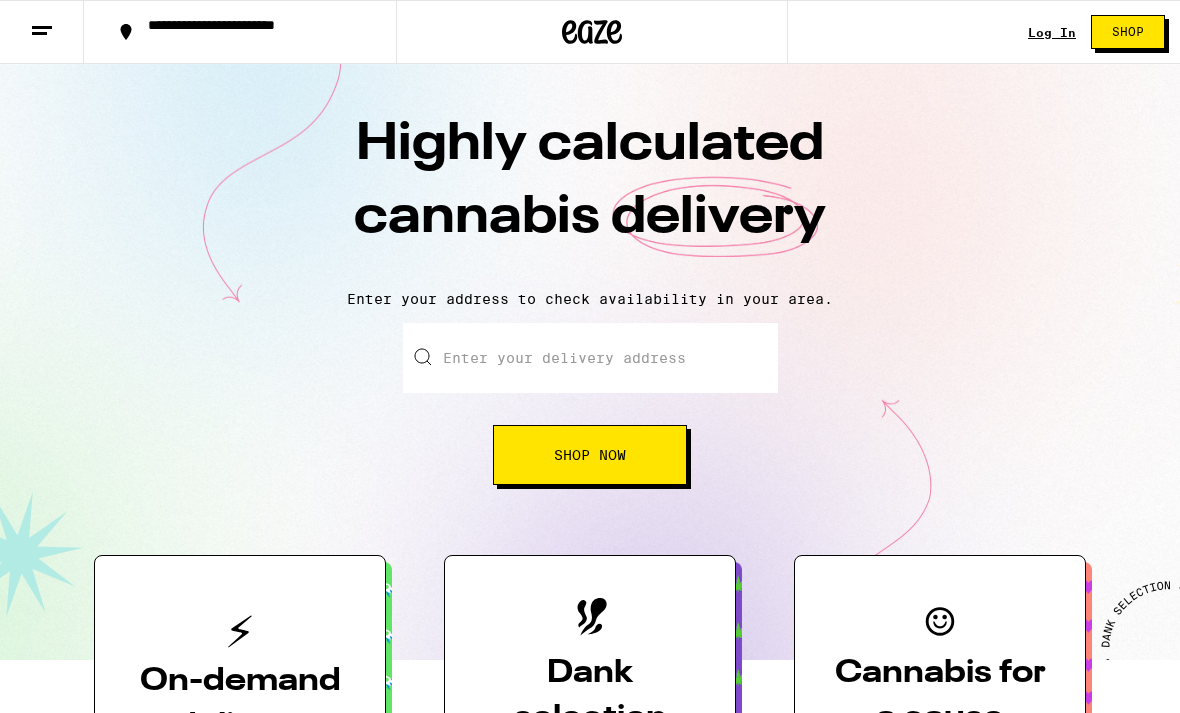 scroll, scrollTop: 0, scrollLeft: 0, axis: both 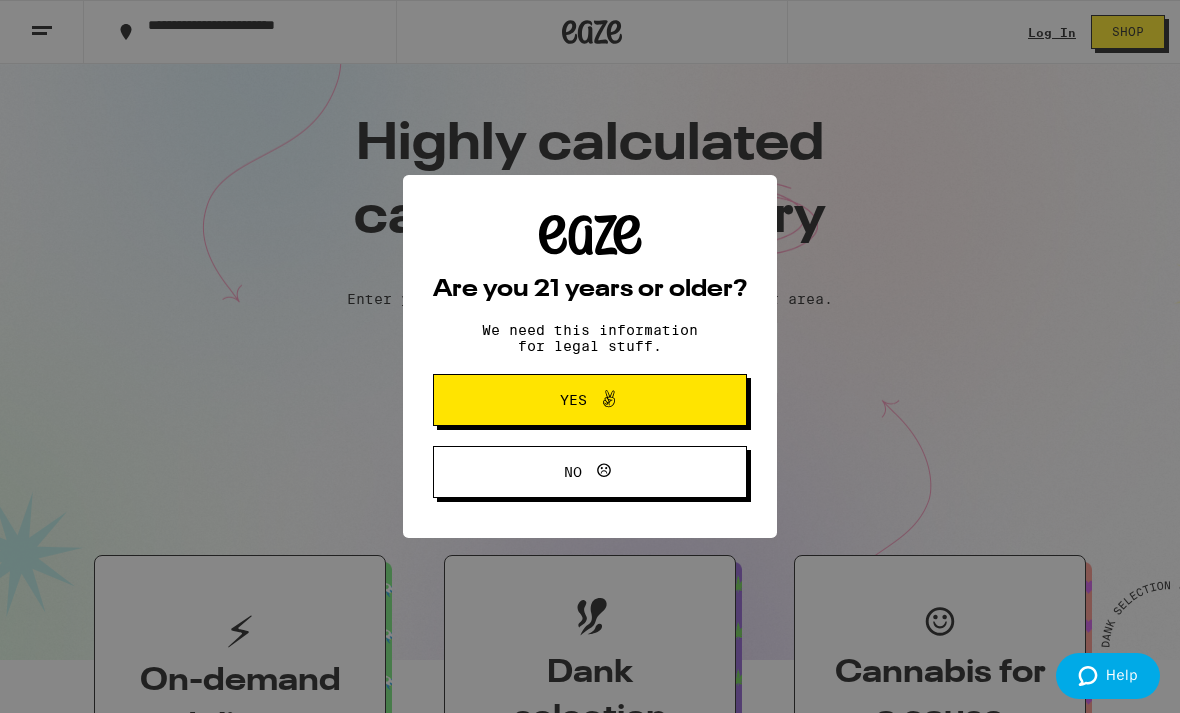 click 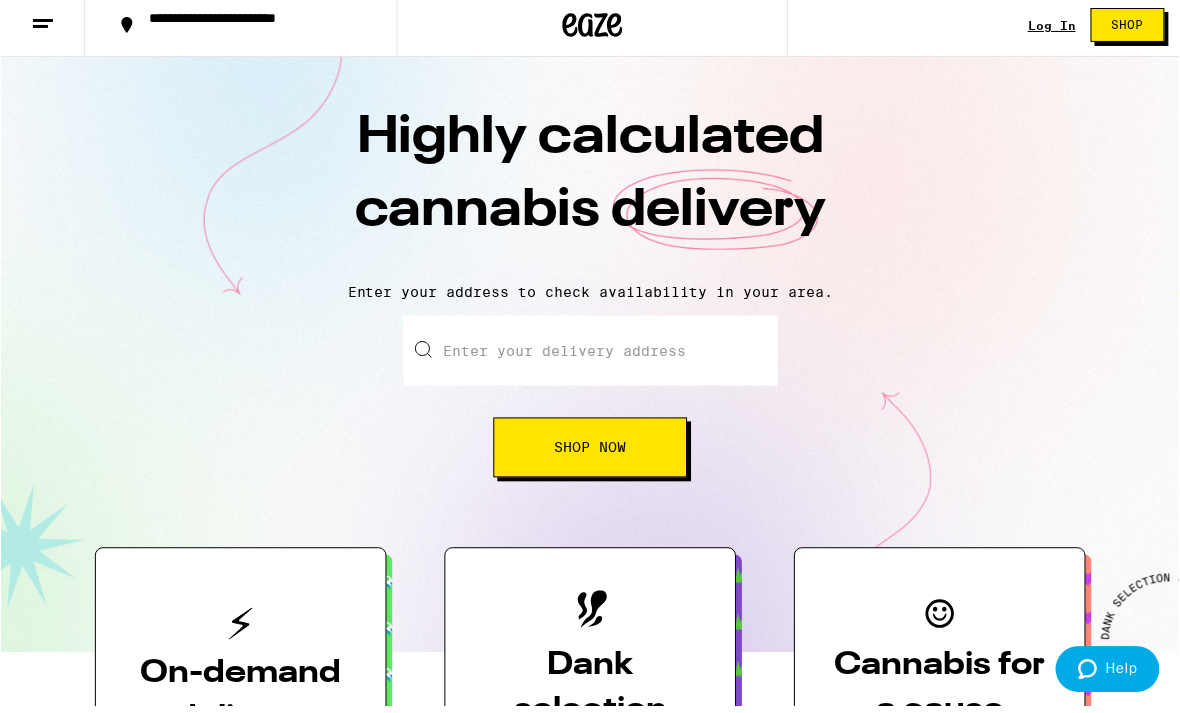 scroll, scrollTop: 8, scrollLeft: 0, axis: vertical 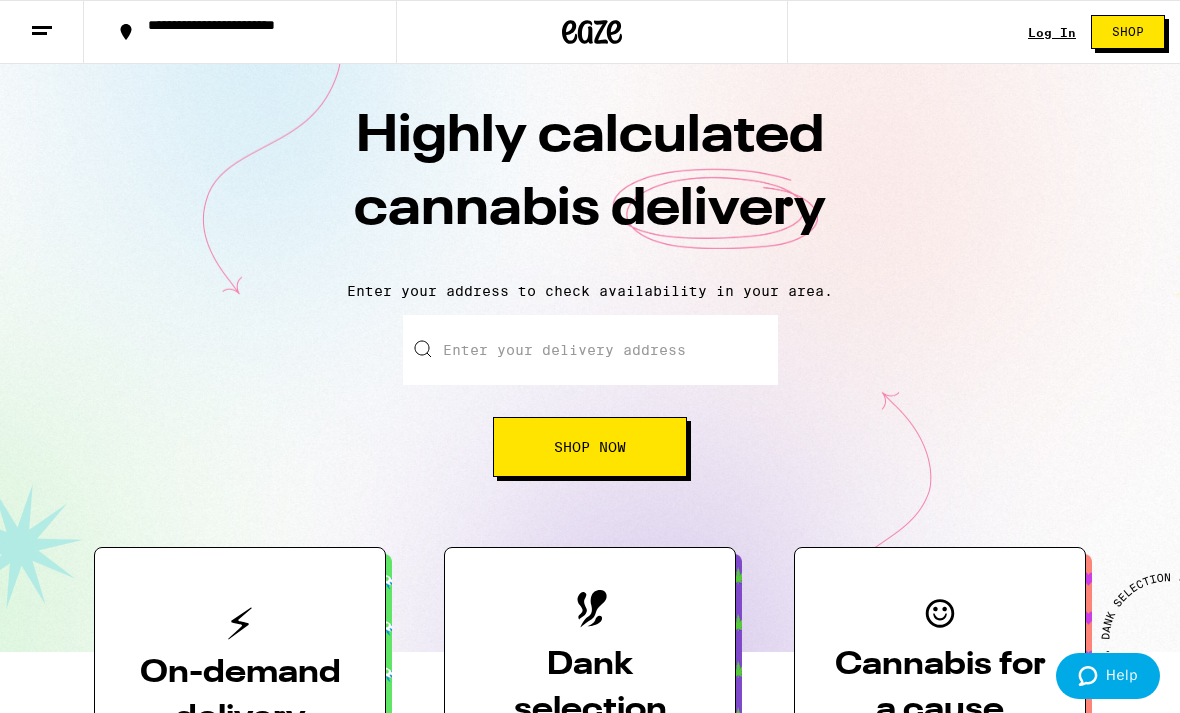 click on "Log In" at bounding box center (1052, 32) 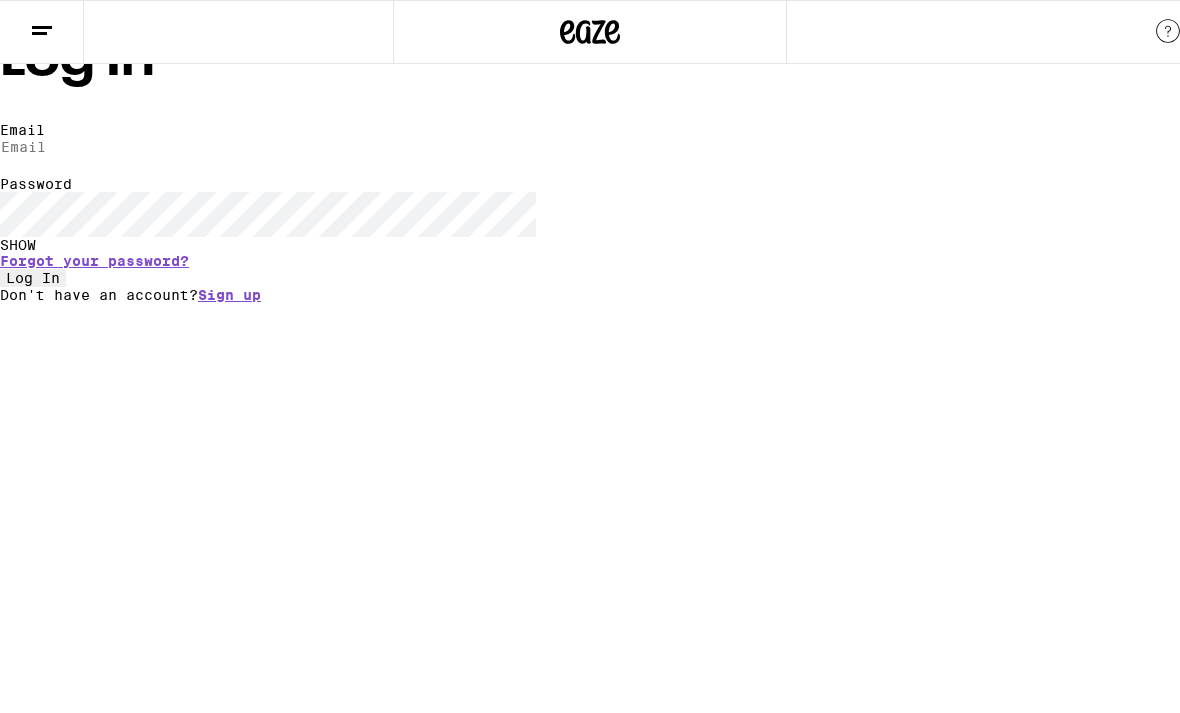 click on "Email" at bounding box center (92, 147) 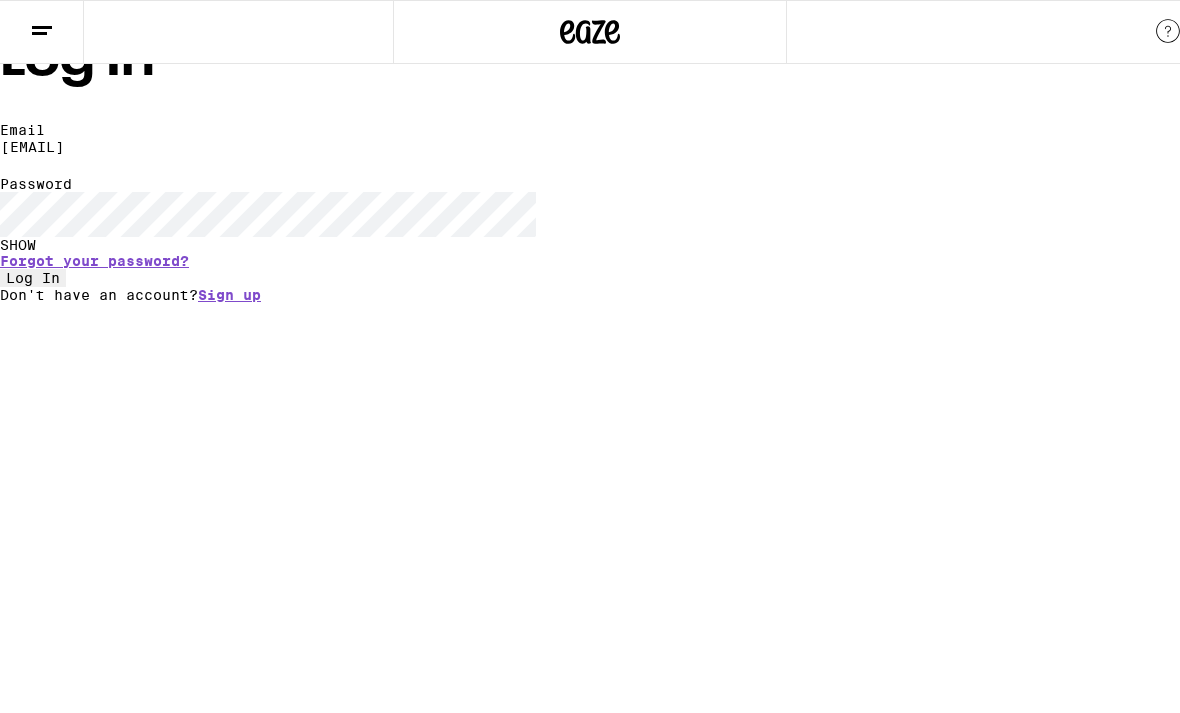 click on "Log In" at bounding box center [33, 278] 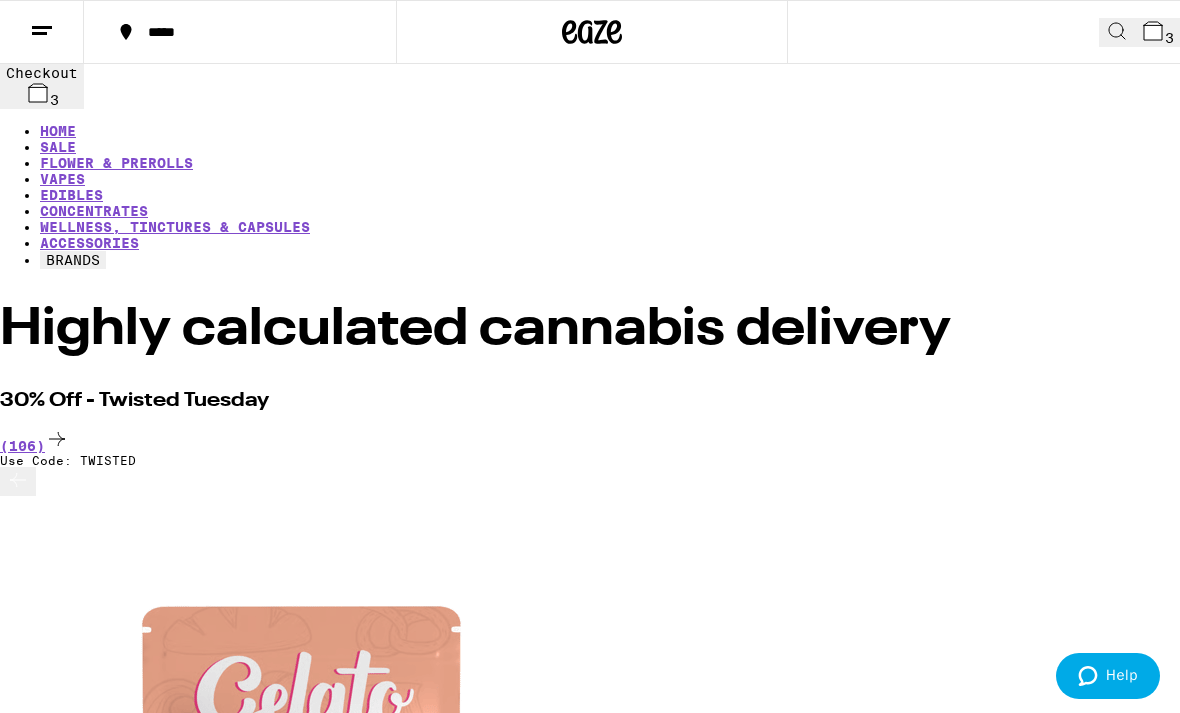 scroll, scrollTop: 0, scrollLeft: 0, axis: both 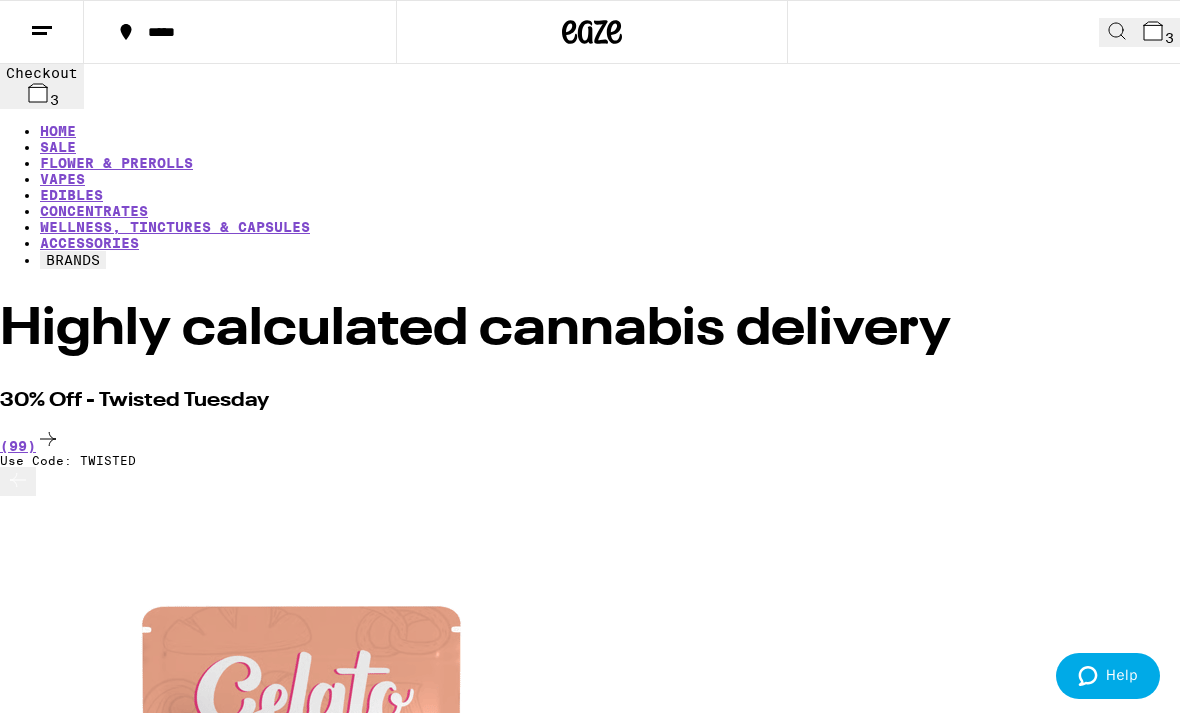 click on "VAPES" at bounding box center (62, 179) 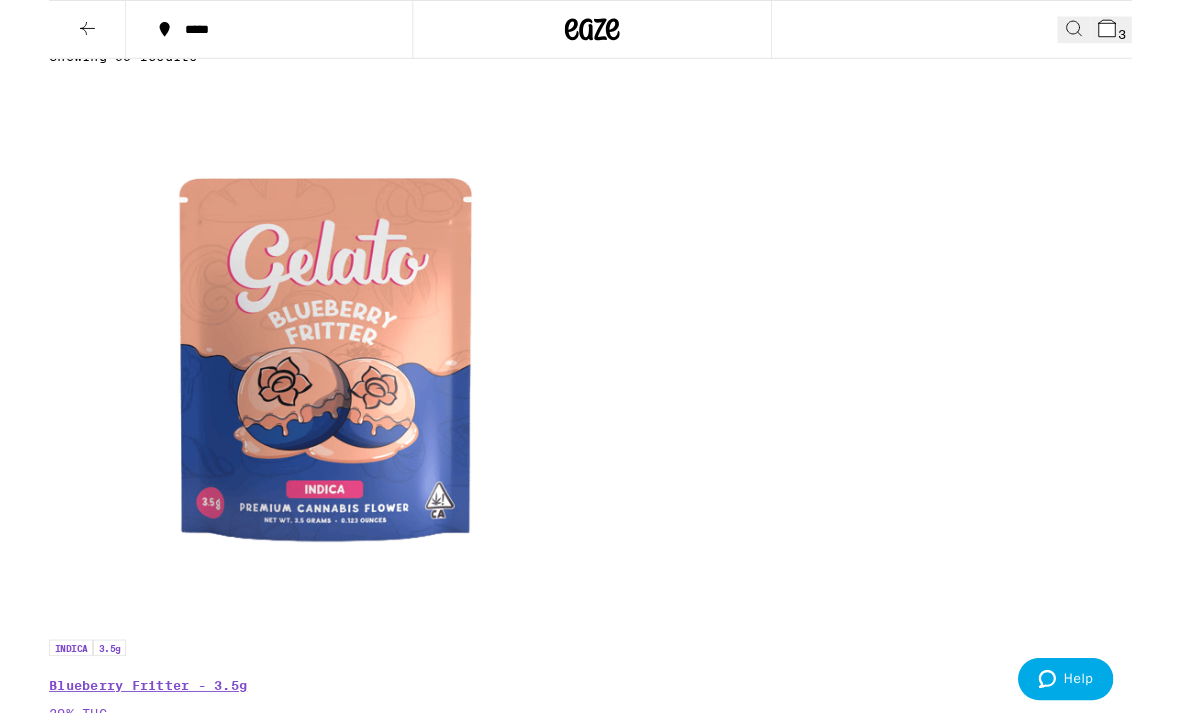 scroll, scrollTop: 474, scrollLeft: 0, axis: vertical 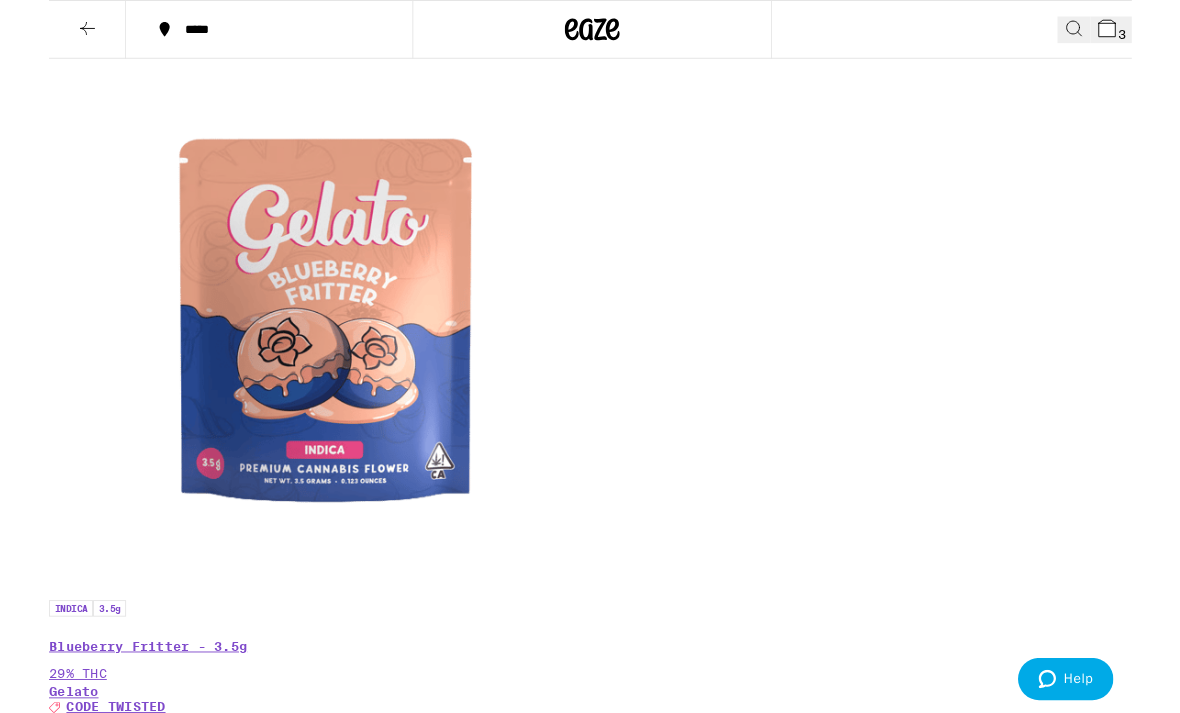 click on "Universal Cartridge - 1g" at bounding box center (569, -85) 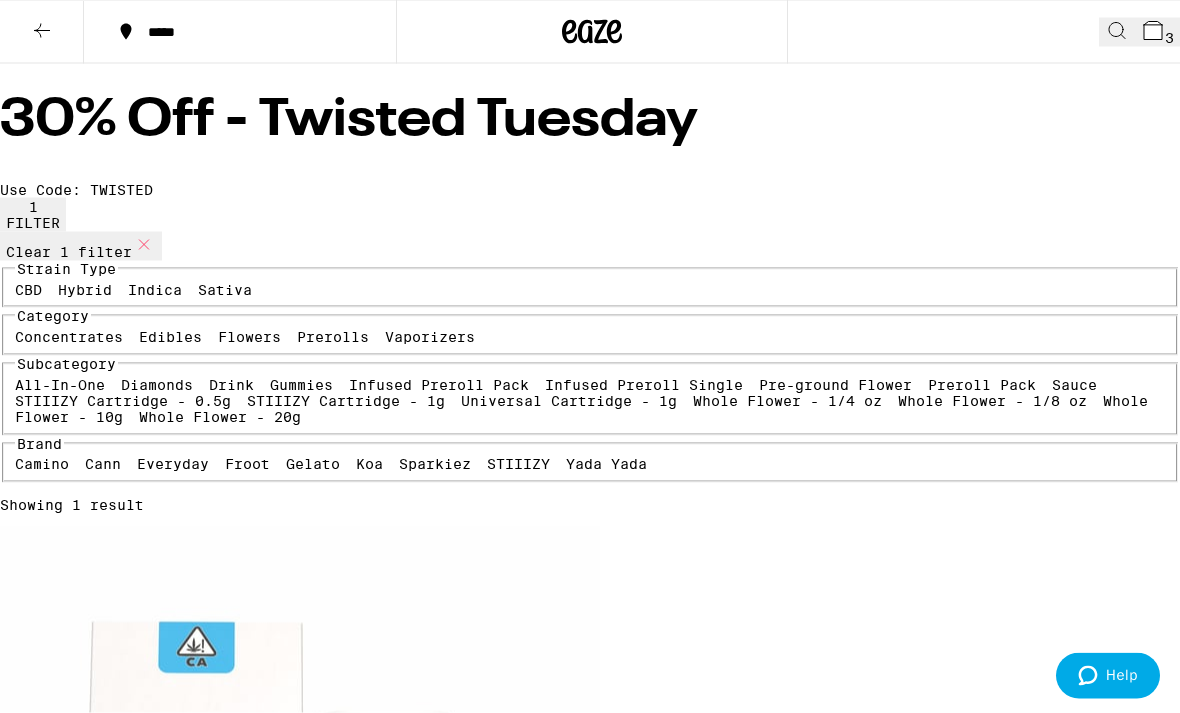 scroll, scrollTop: 0, scrollLeft: 0, axis: both 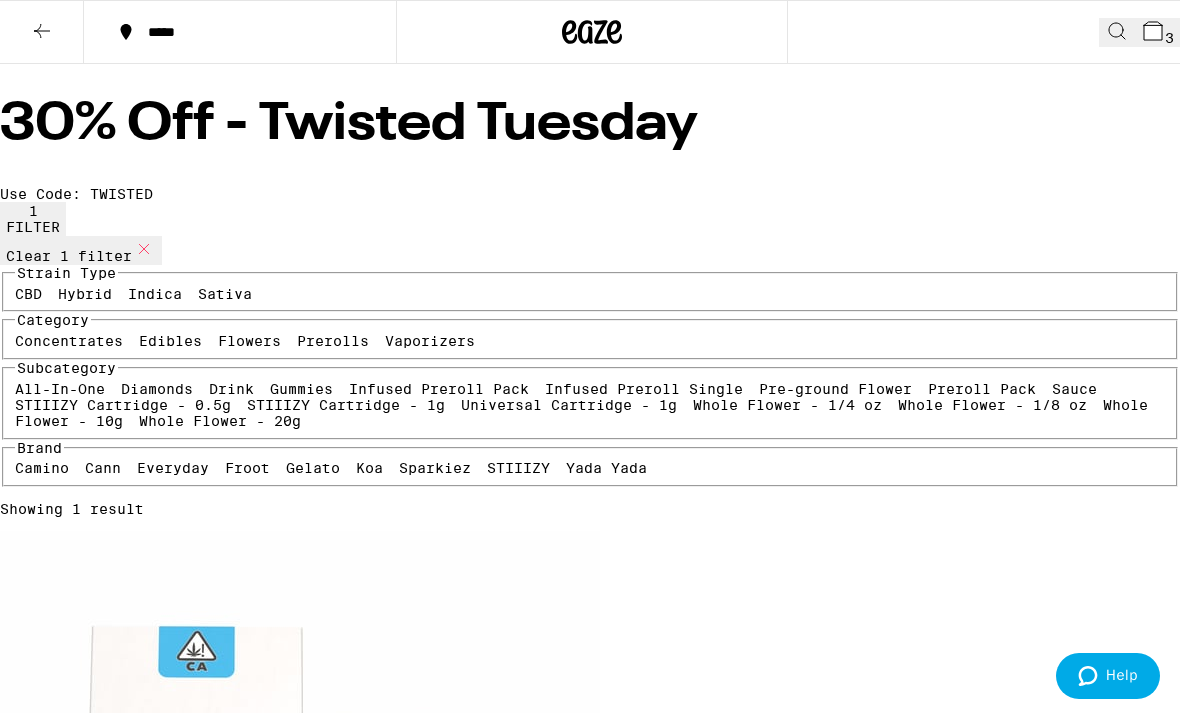 click 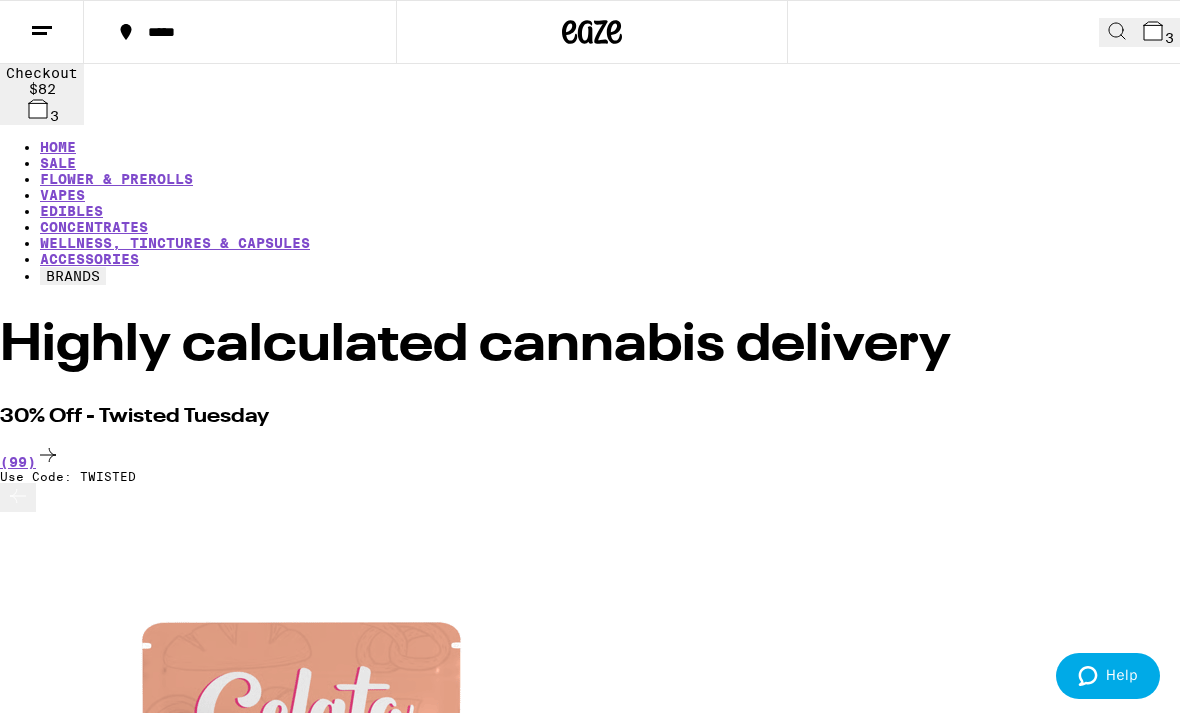 scroll, scrollTop: 0, scrollLeft: 0, axis: both 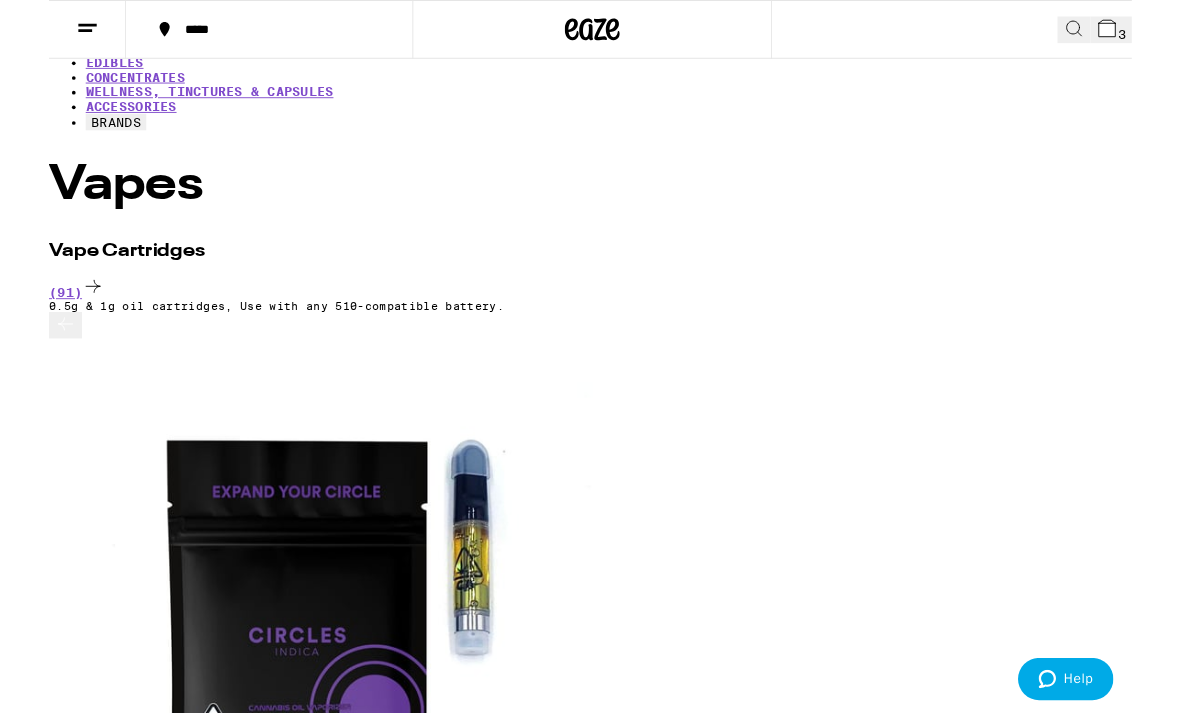 click on "(91)" at bounding box center [590, 313] 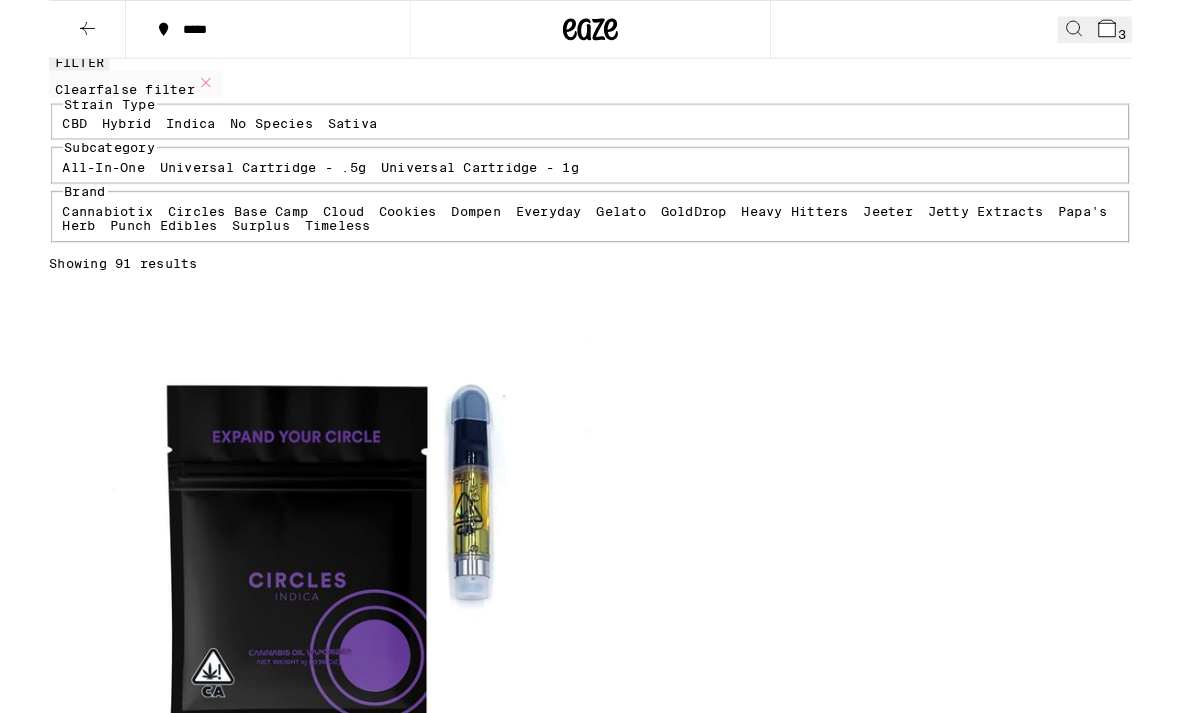click on "Vape Cartridges 0.5g & 1g oil cartridges, Use with any 510-compatible battery." at bounding box center (590, 7) 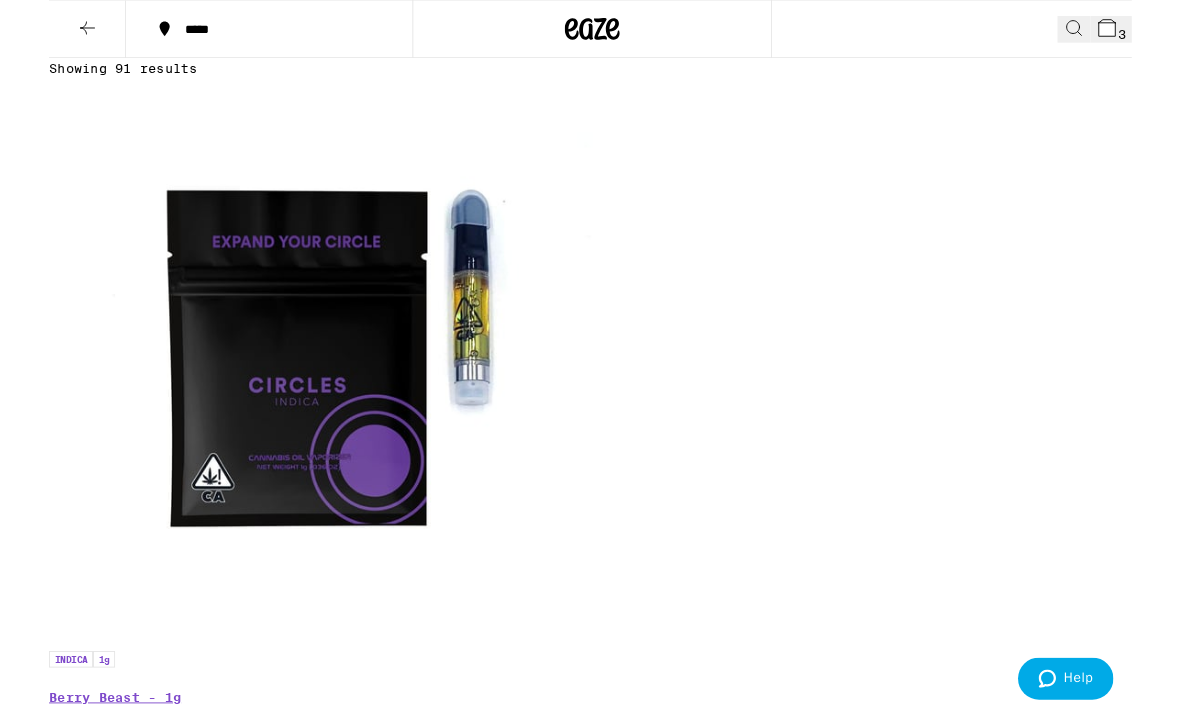scroll, scrollTop: 344, scrollLeft: 0, axis: vertical 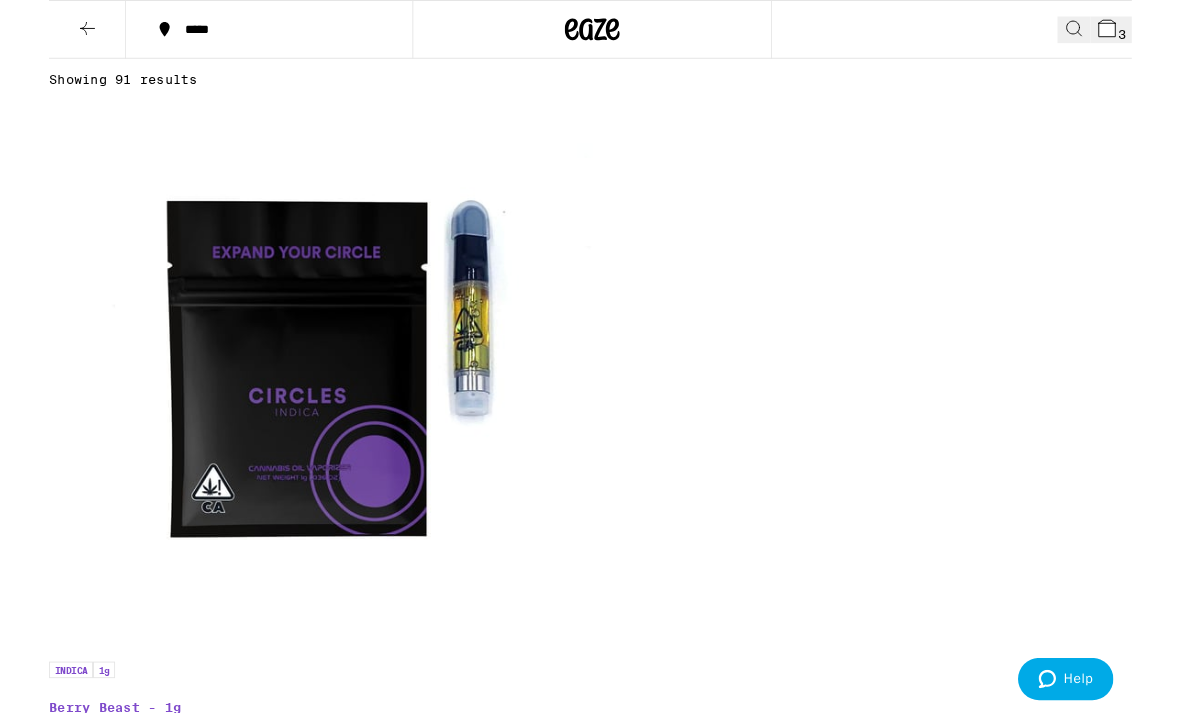 click on "Universal Cartridge - 1g" at bounding box center (470, -19) 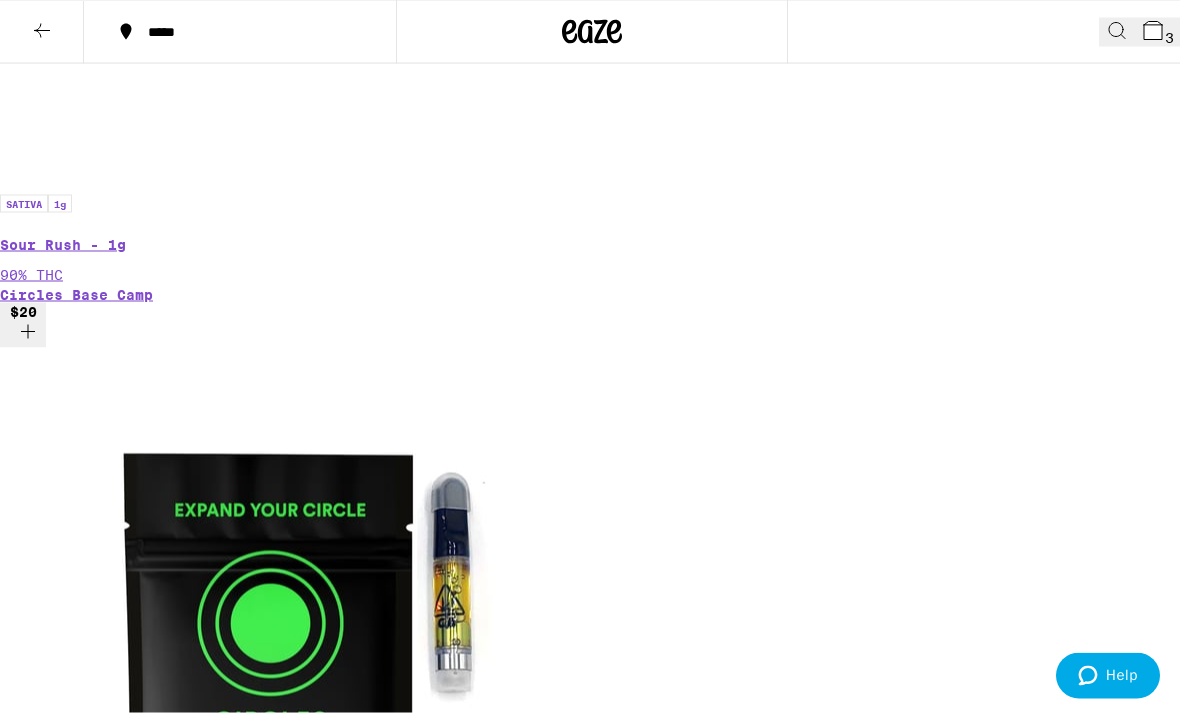 scroll, scrollTop: 3167, scrollLeft: 0, axis: vertical 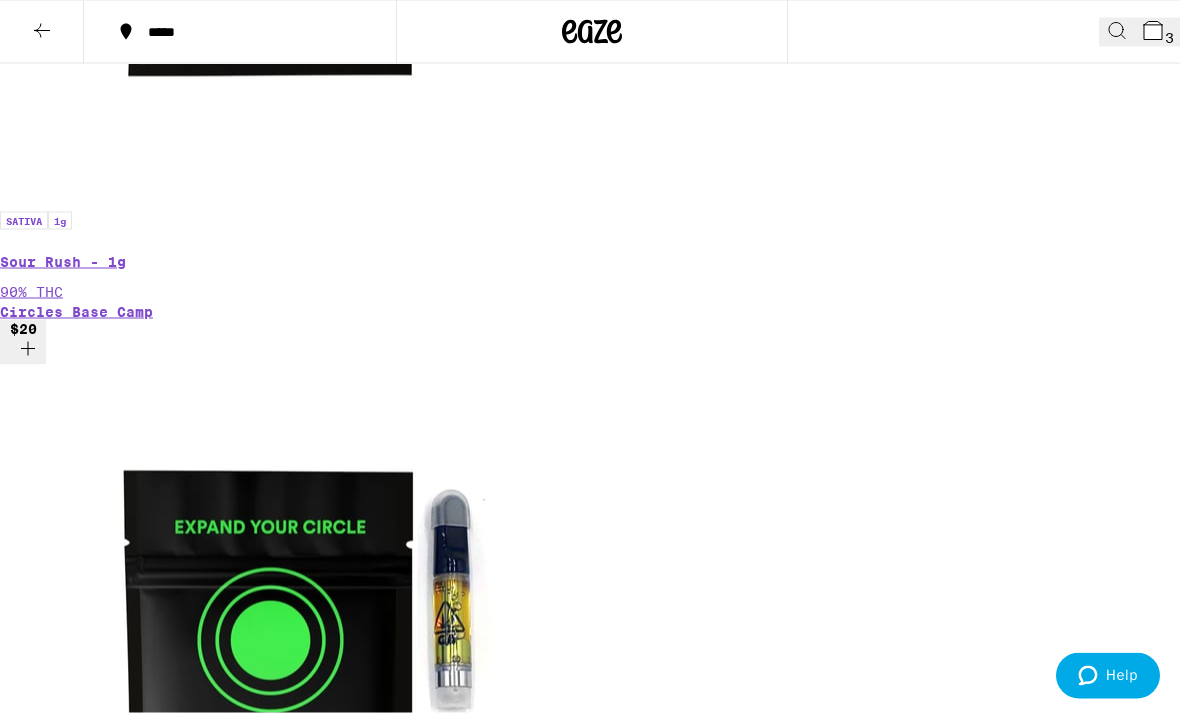 click on "3" at bounding box center [1157, 32] 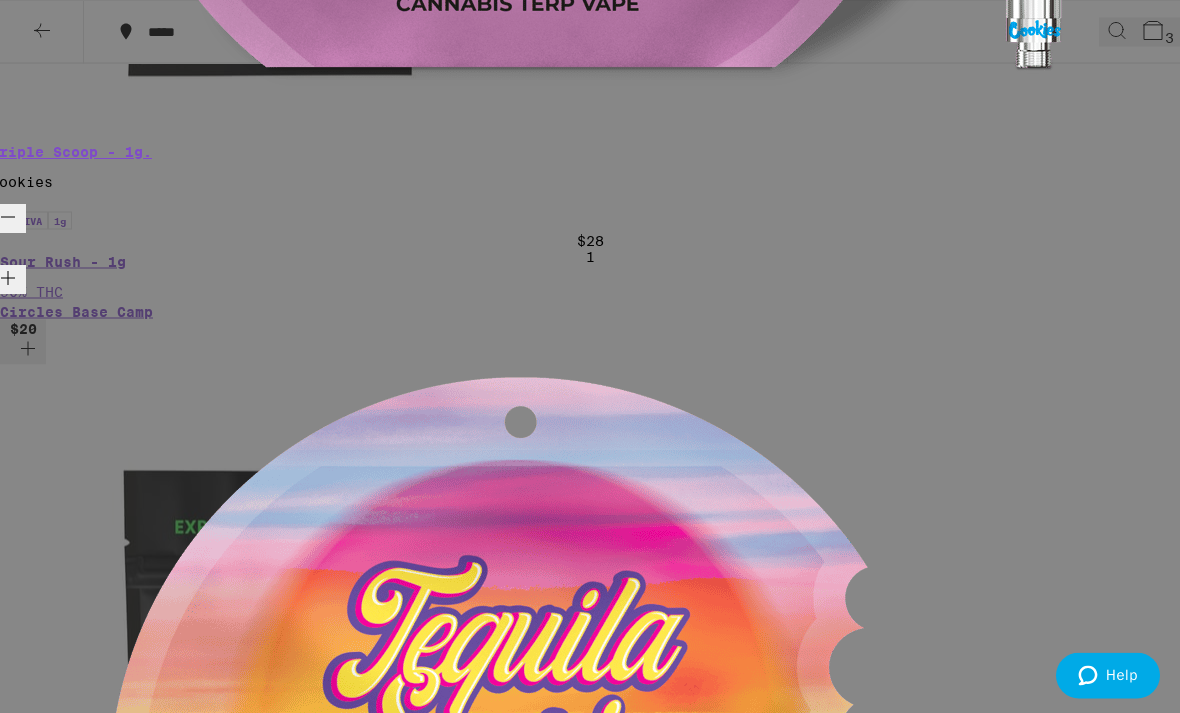 scroll, scrollTop: 3168, scrollLeft: 0, axis: vertical 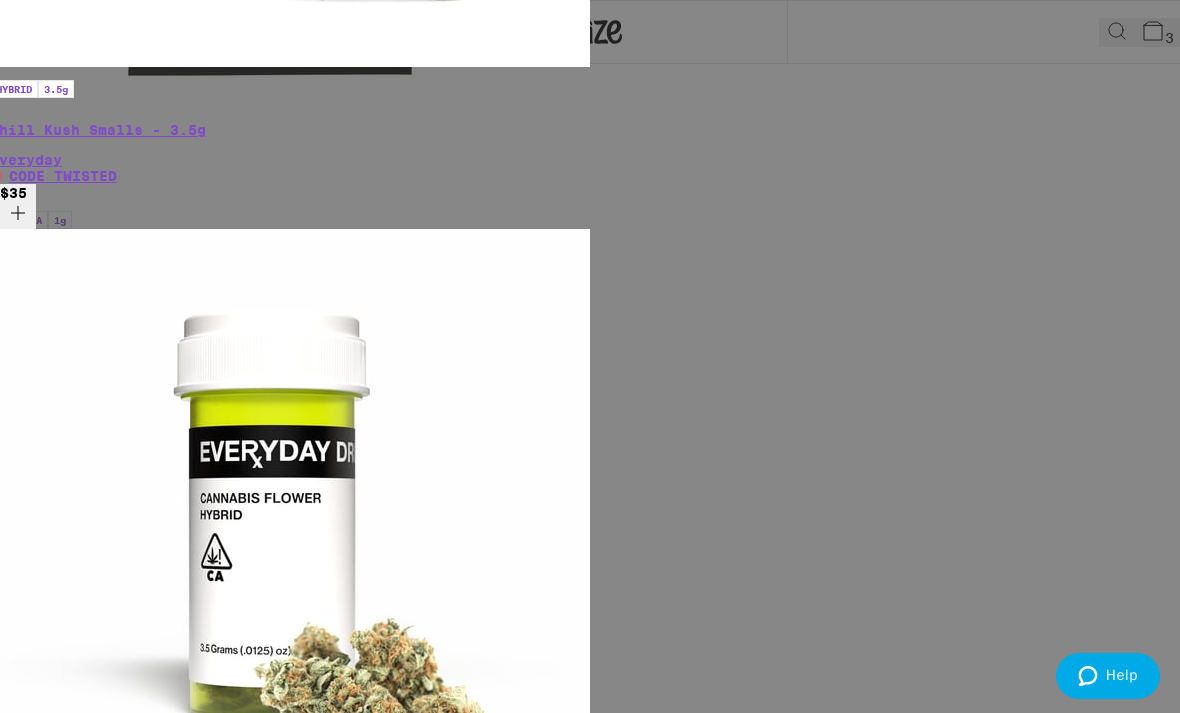 click on "Checkout" at bounding box center [143, 4634] 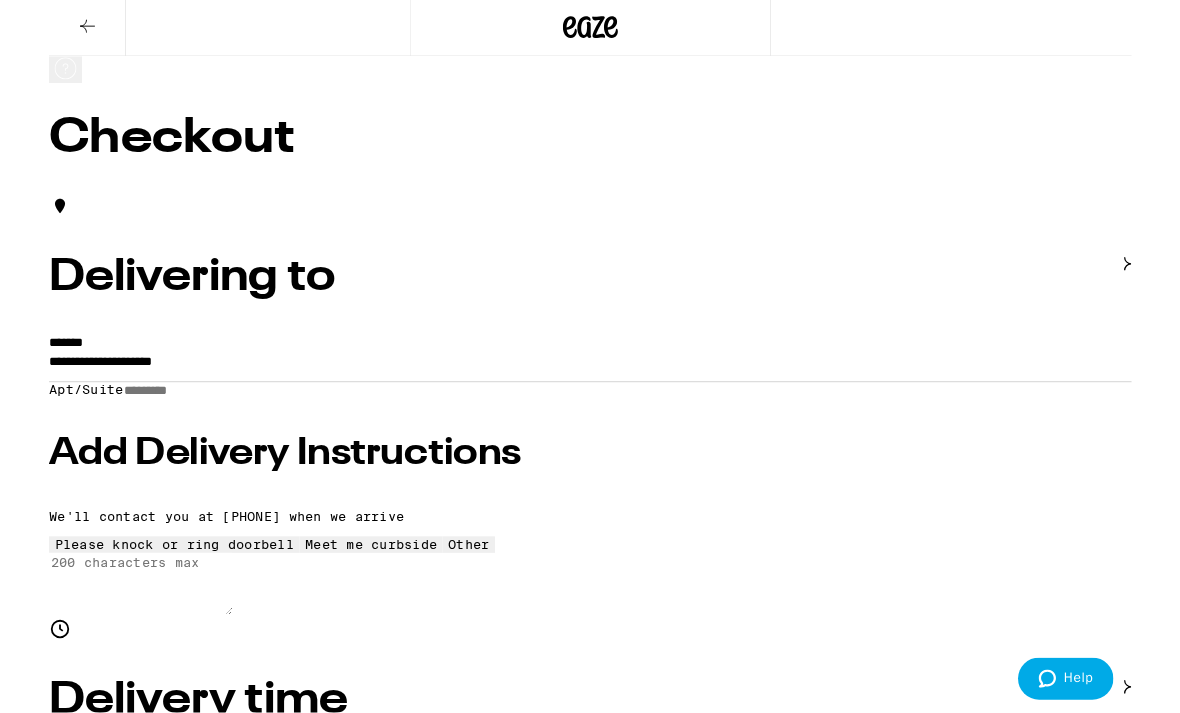 scroll, scrollTop: 24, scrollLeft: 0, axis: vertical 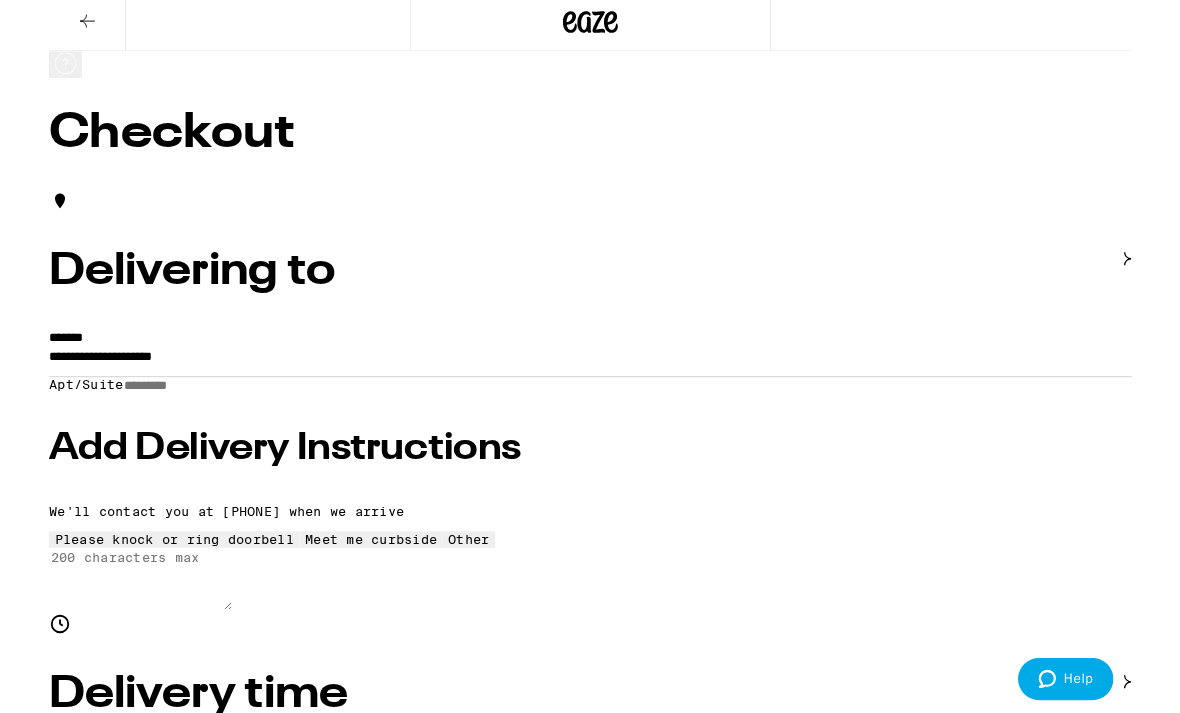 click on "**********" at bounding box center (590, 514) 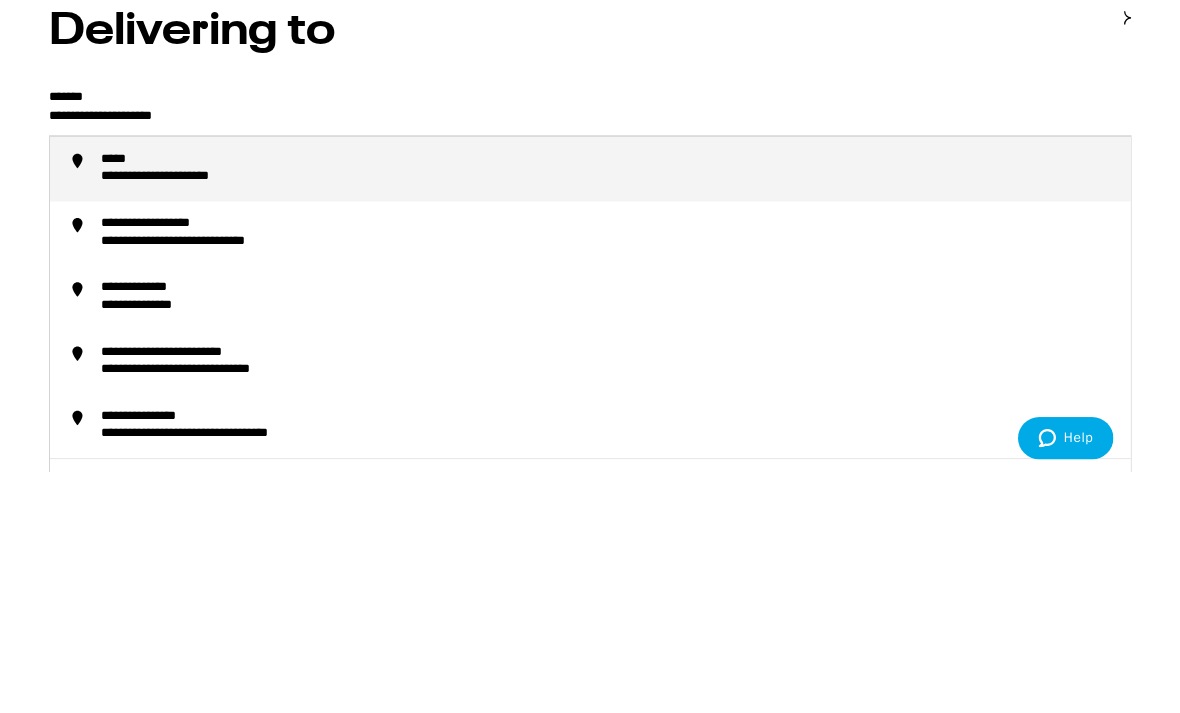 click on "**********" at bounding box center (590, 393) 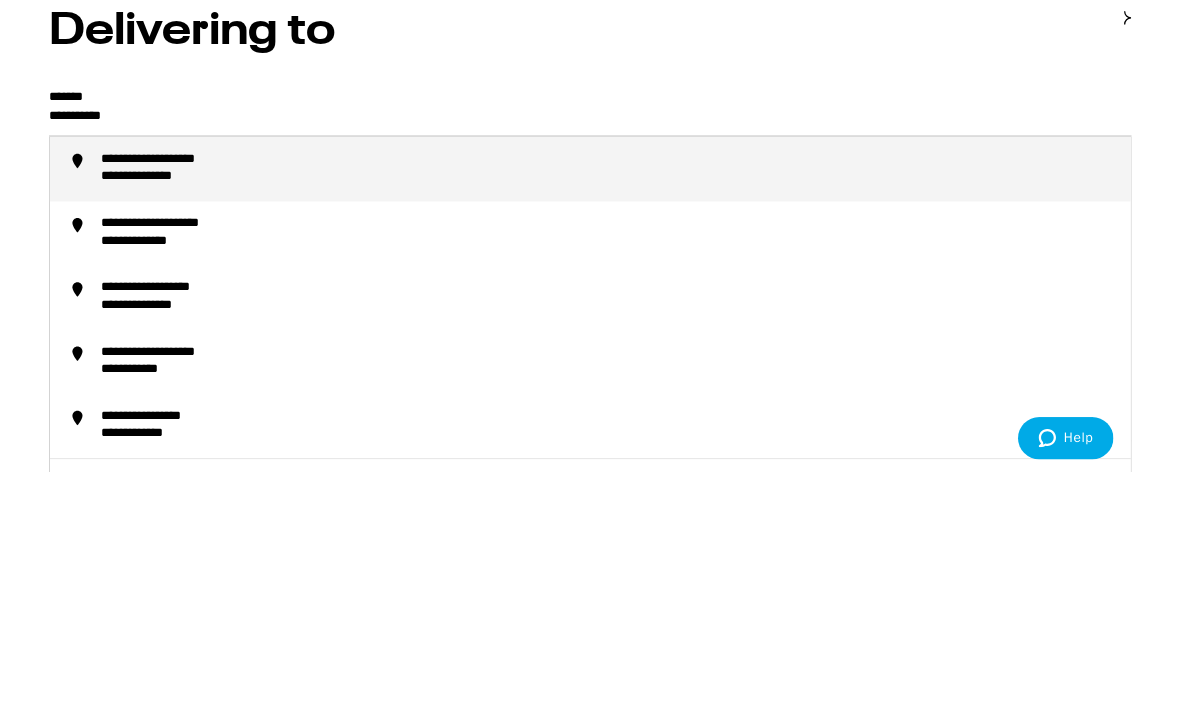 click on "**********" at bounding box center [147, 437] 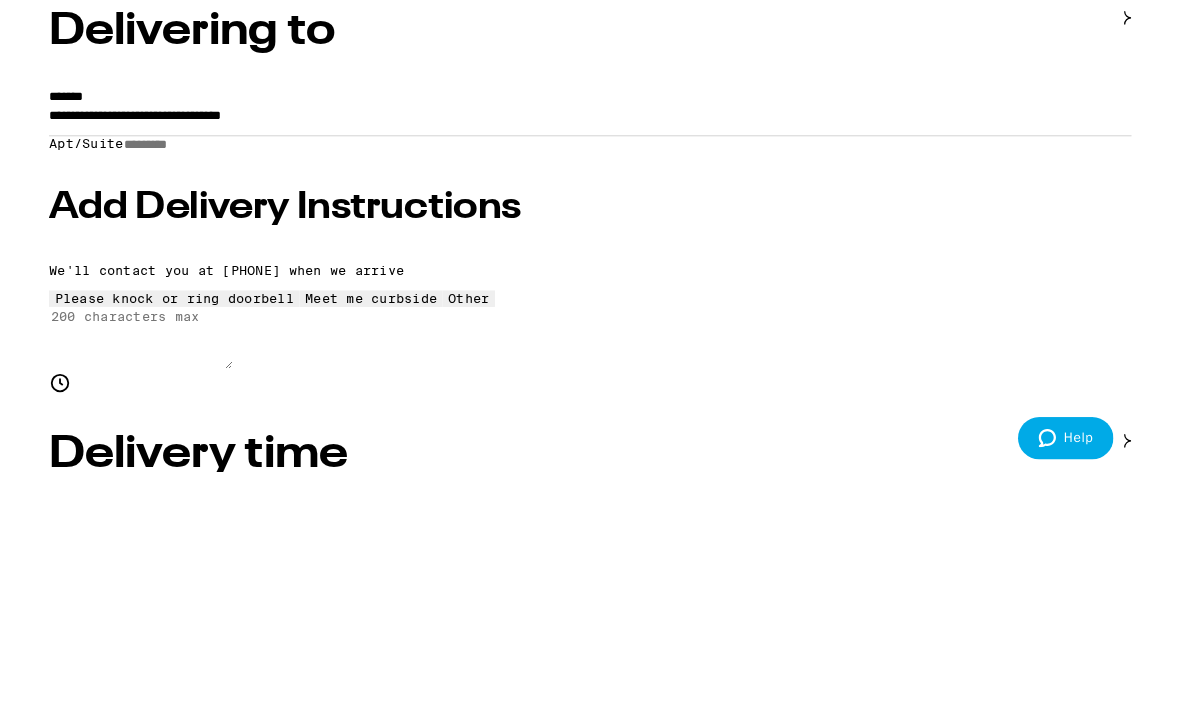 scroll, scrollTop: 287, scrollLeft: 0, axis: vertical 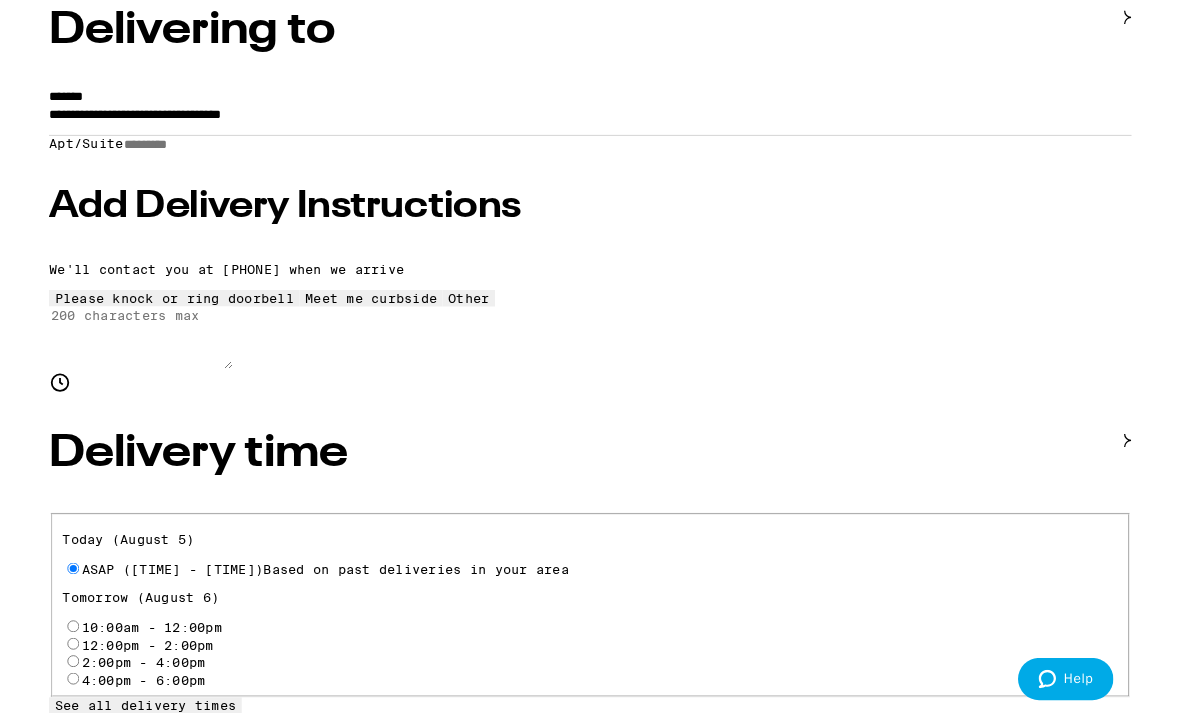 type on "**********" 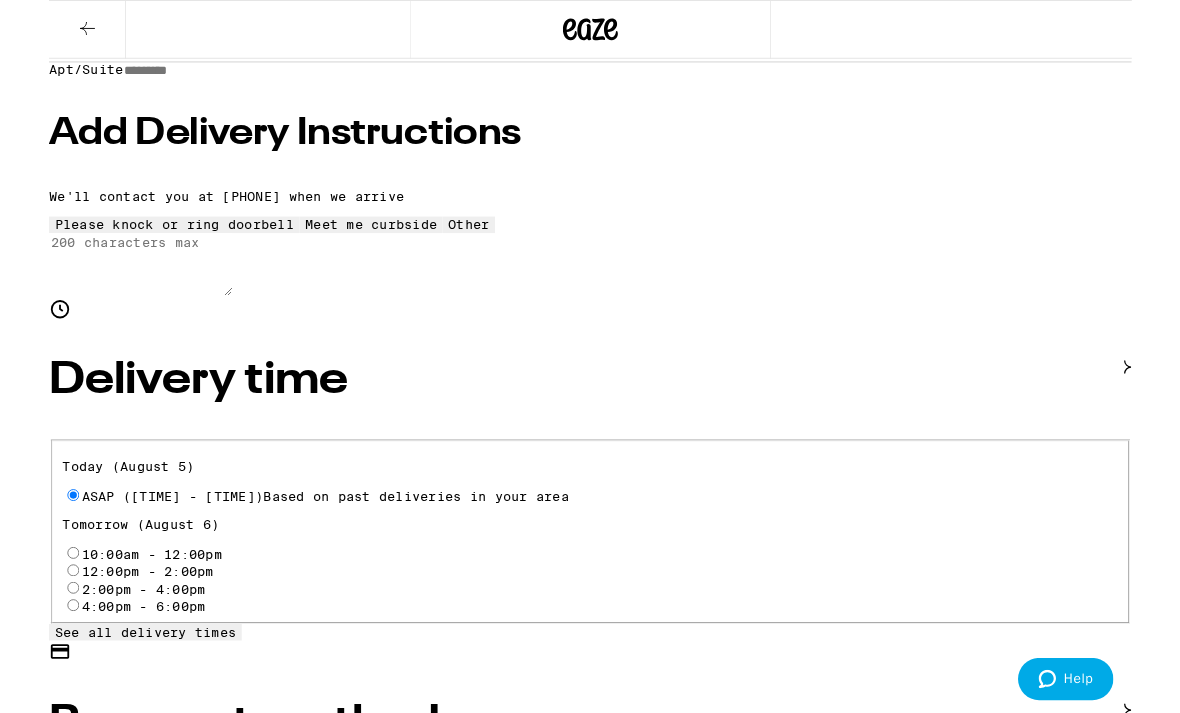 click on "Add Delivery Instructions" at bounding box center [590, 146] 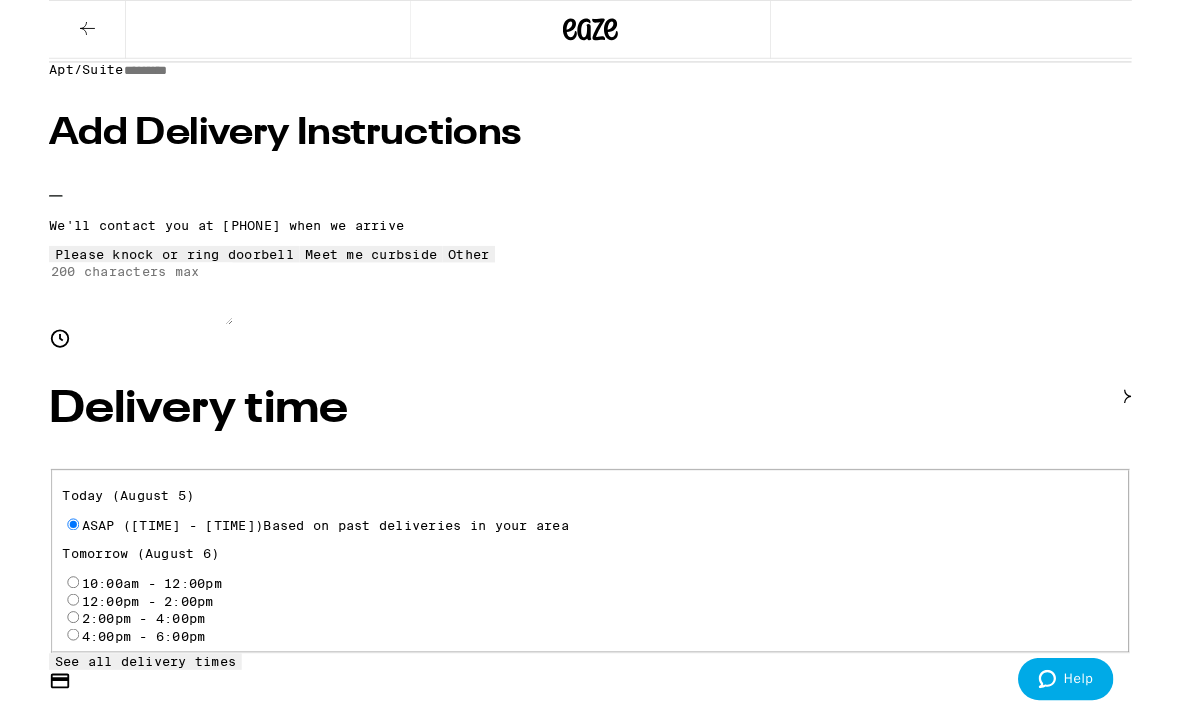 click on "Apt/Suite" at bounding box center (152, 77) 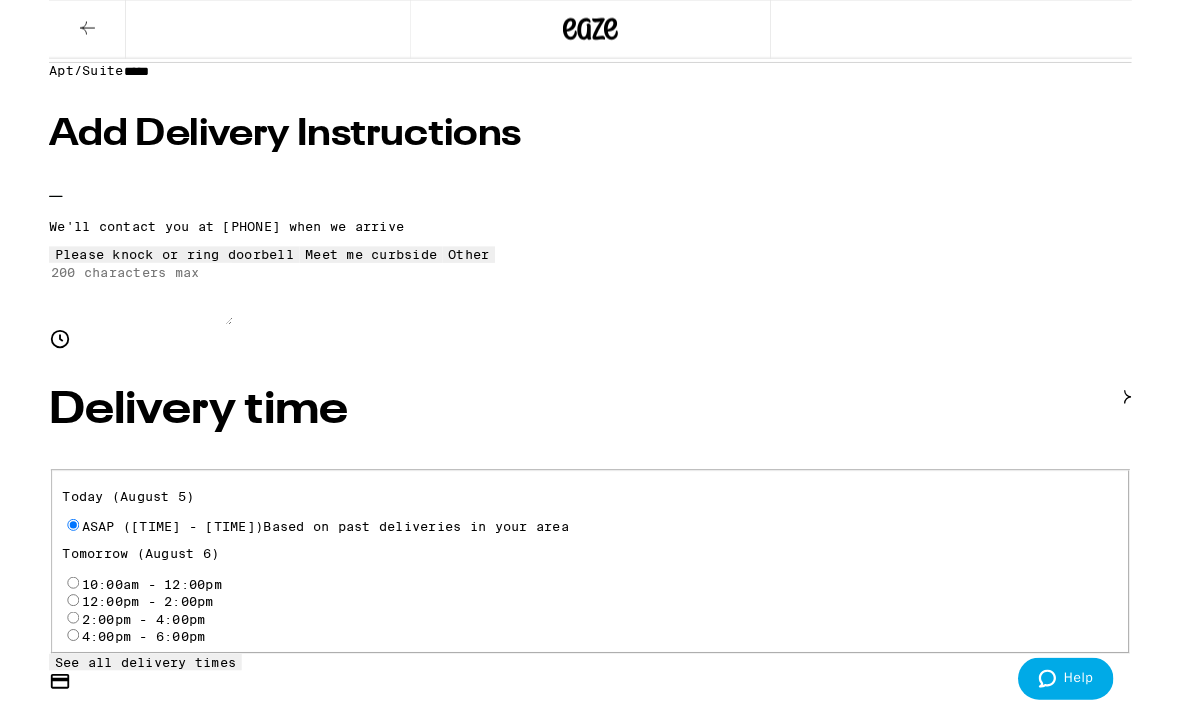type on "*****" 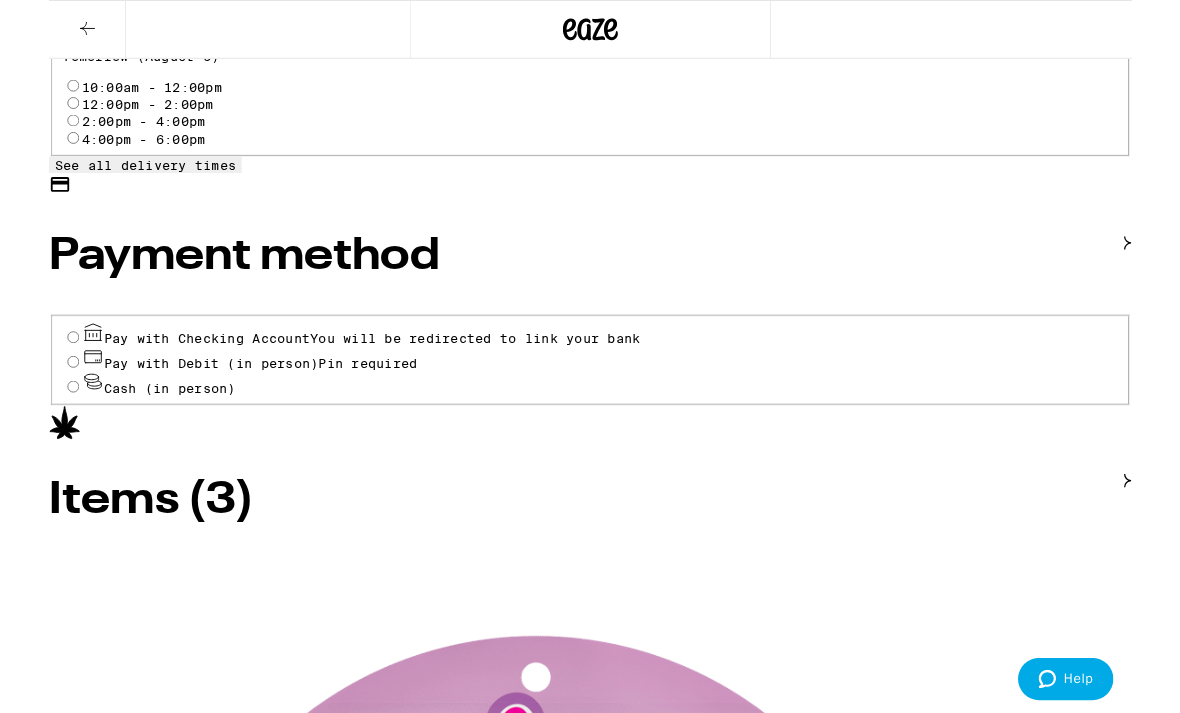scroll, scrollTop: 844, scrollLeft: 0, axis: vertical 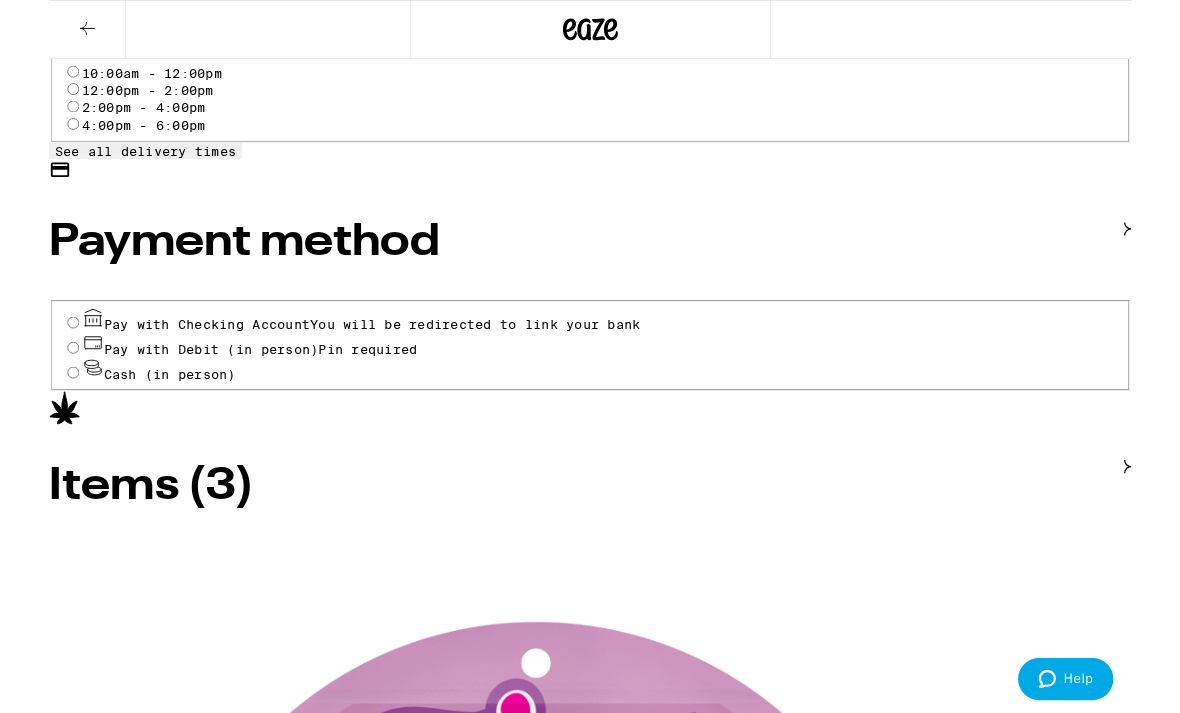 click on "Pay with Debit (in person) Pin required" at bounding box center [26, 378] 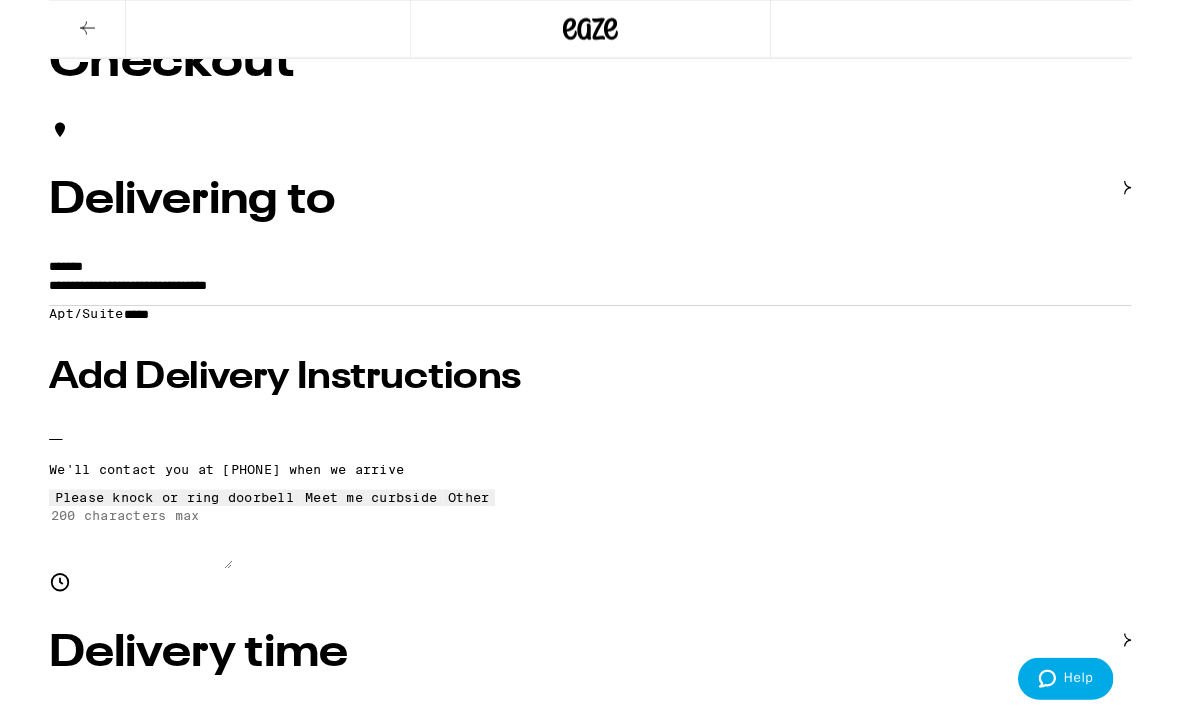 scroll, scrollTop: 22, scrollLeft: 0, axis: vertical 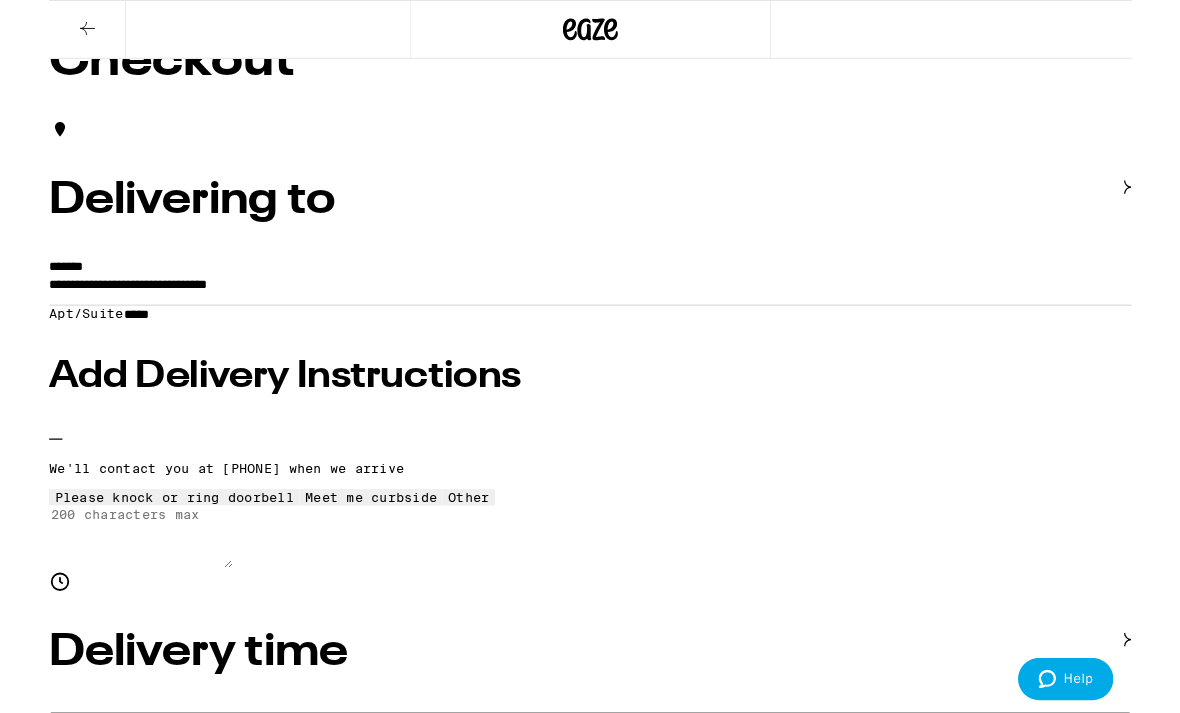 click on "Place Order" at bounding box center (55, 4881) 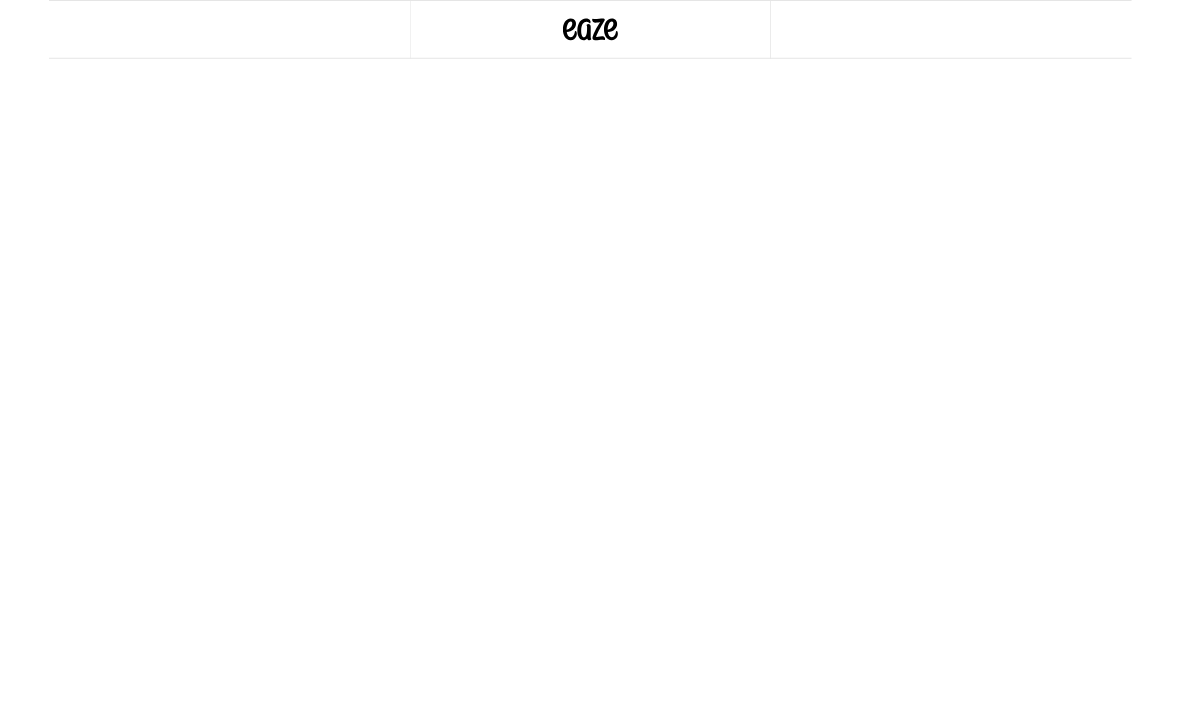 scroll, scrollTop: 0, scrollLeft: 0, axis: both 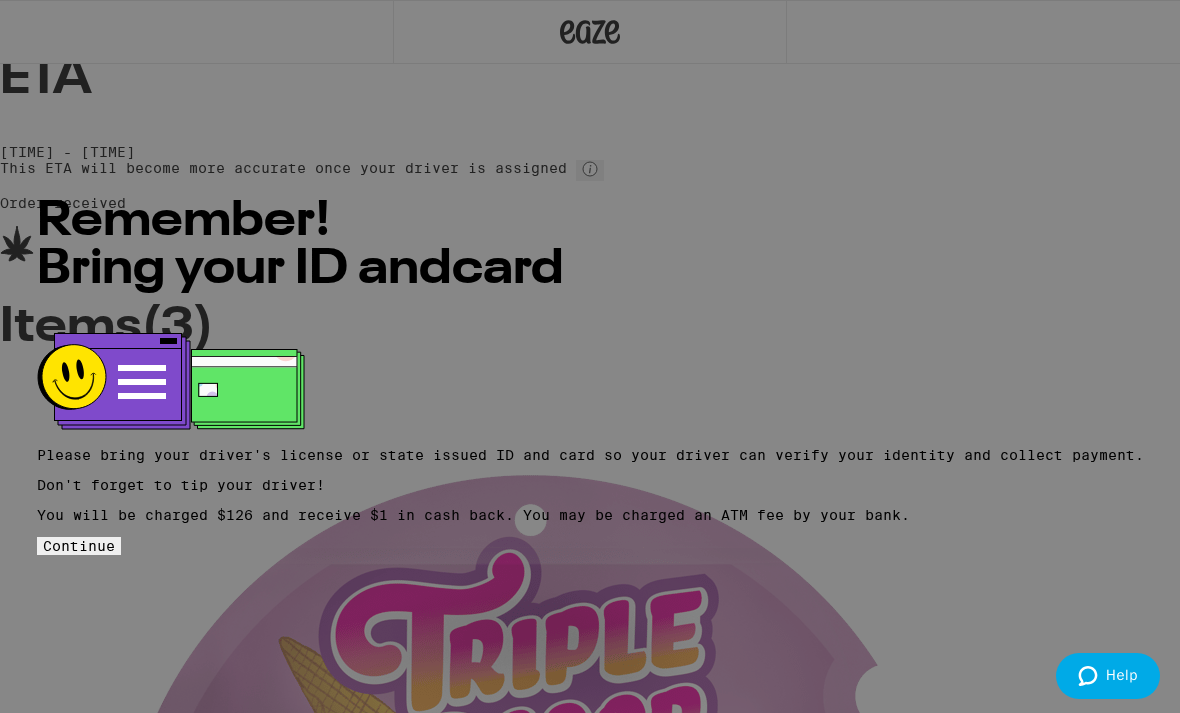 click on "Continue" at bounding box center [79, 546] 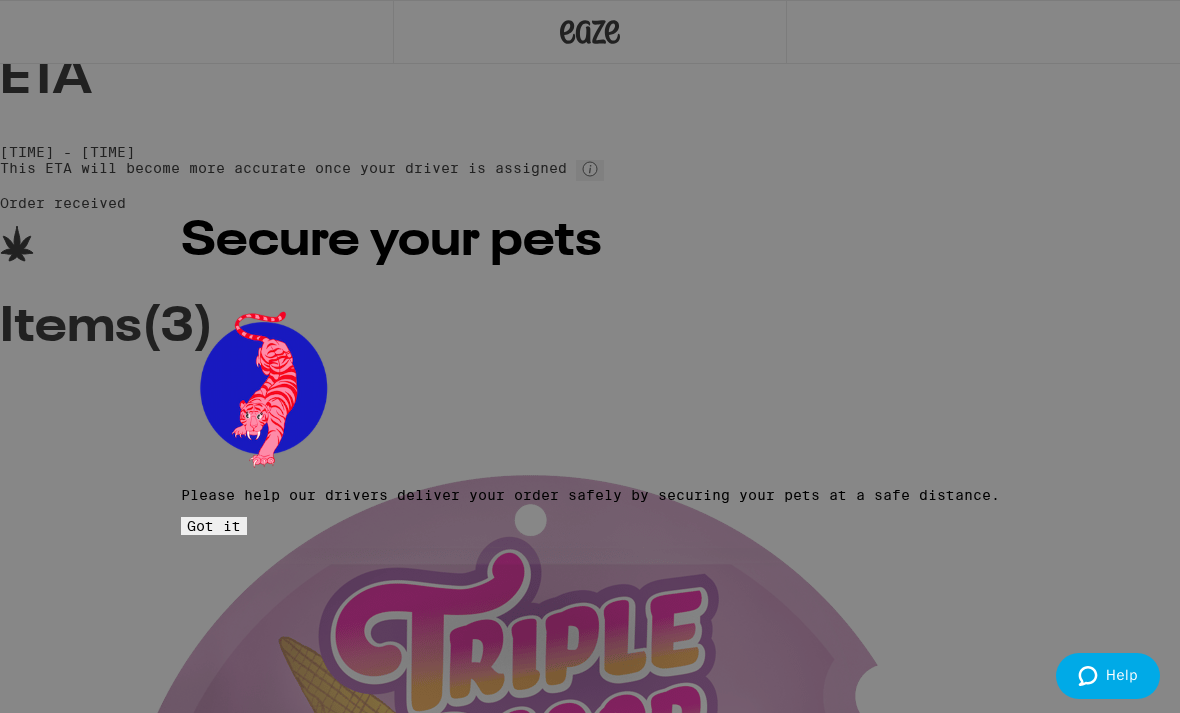 click on "Got it" at bounding box center [214, 526] 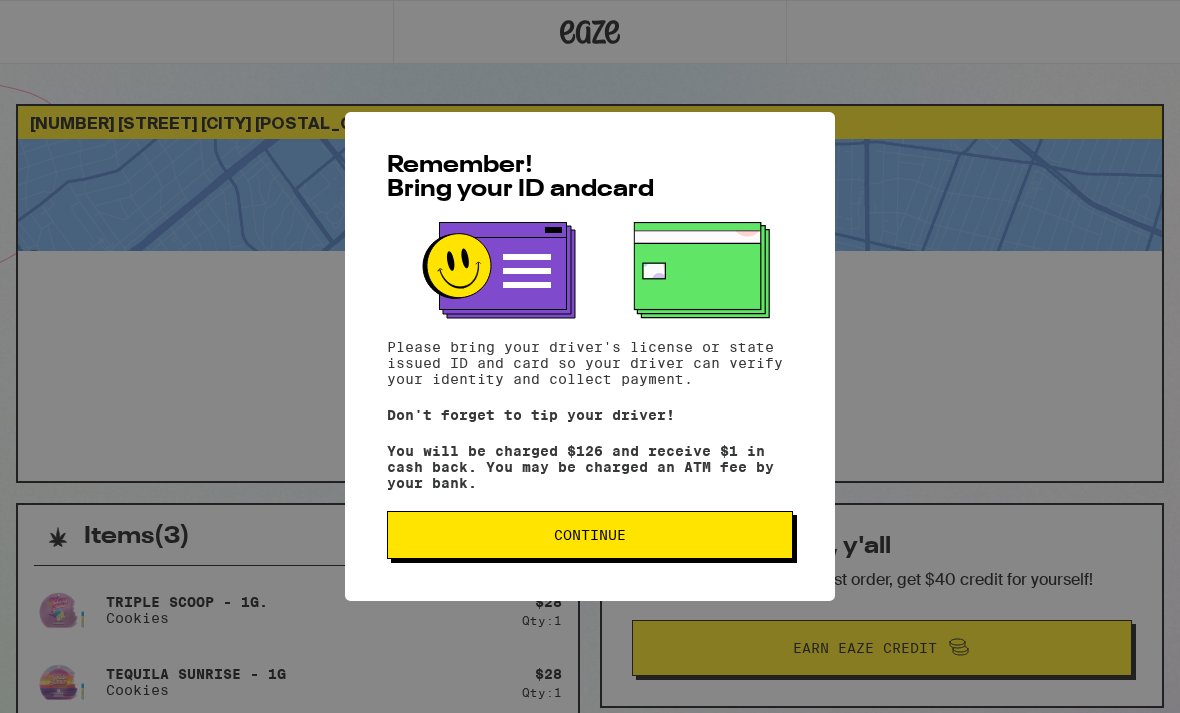 scroll, scrollTop: 0, scrollLeft: 0, axis: both 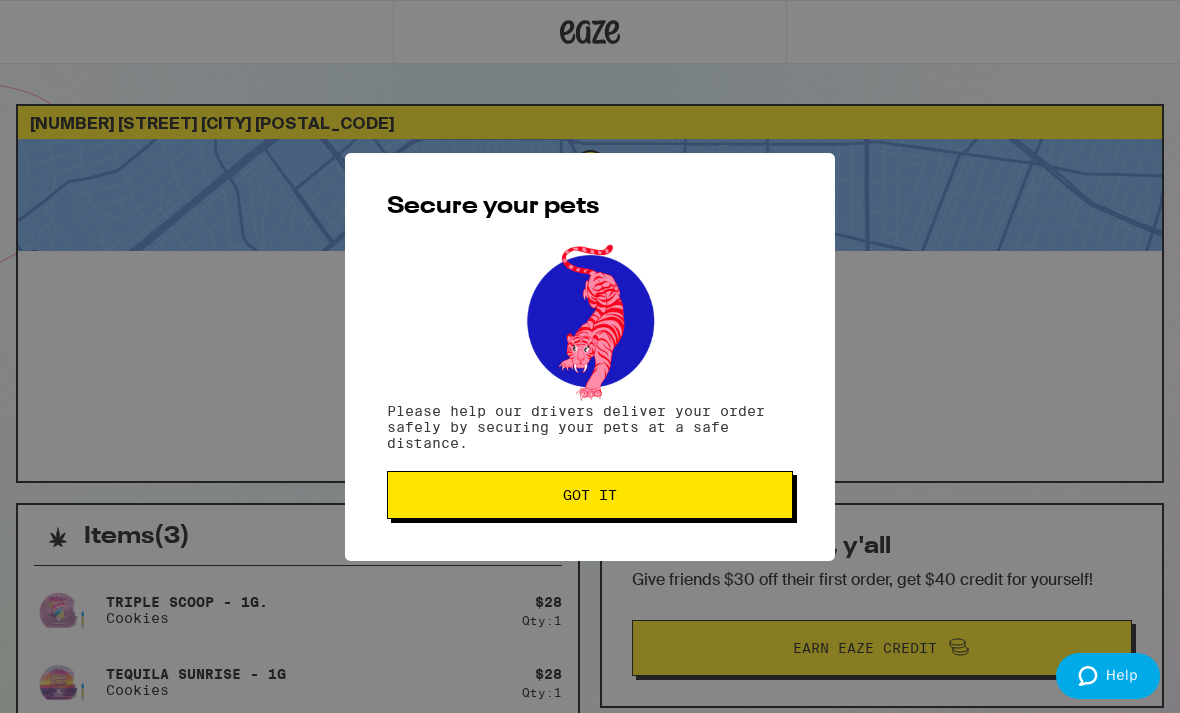 click on "Got it" at bounding box center [590, 495] 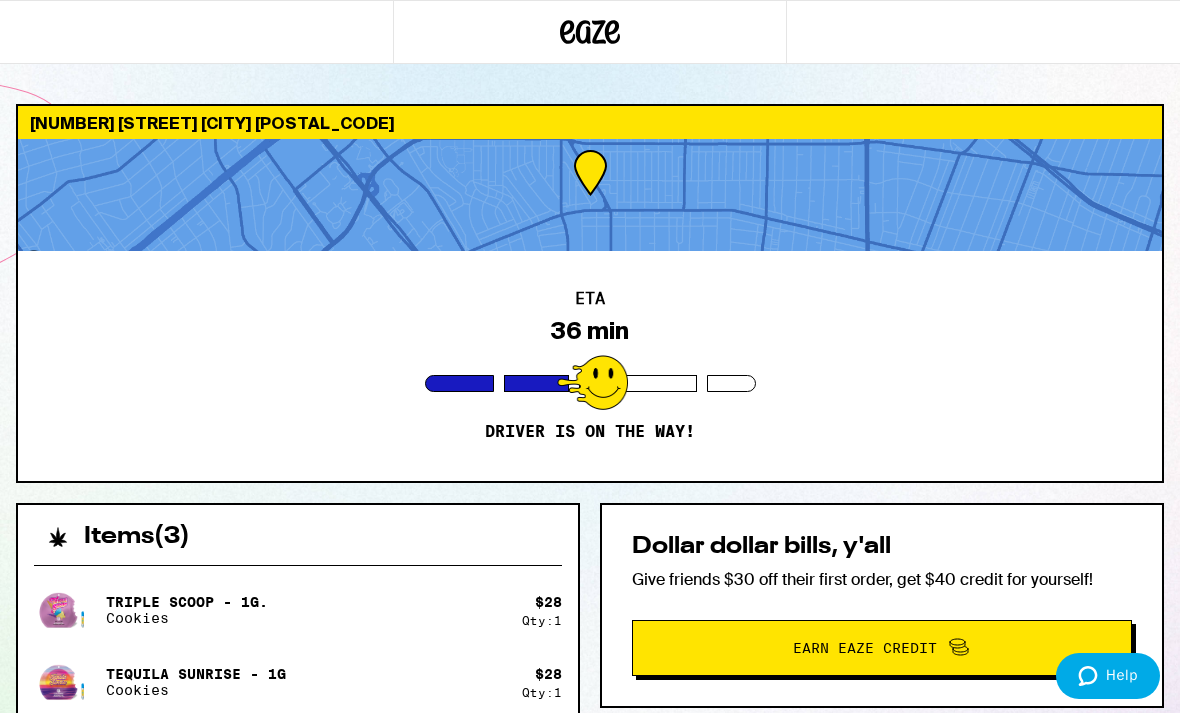 scroll, scrollTop: 0, scrollLeft: 0, axis: both 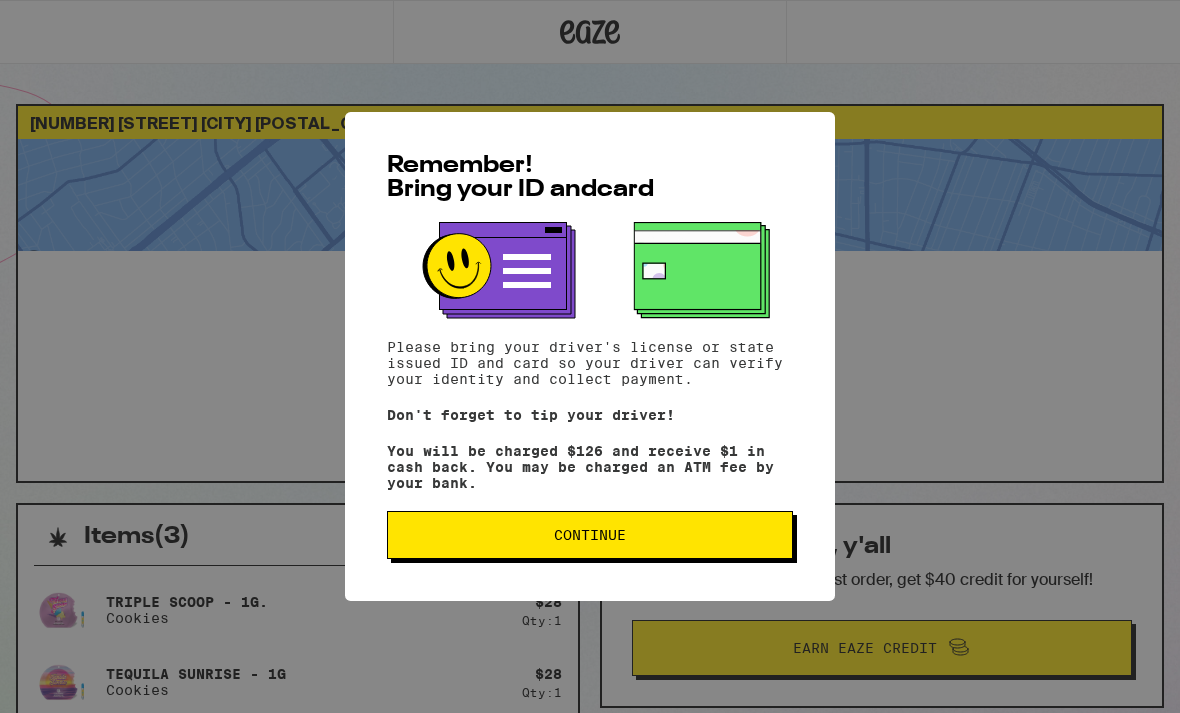 click on "Continue" at bounding box center [590, 535] 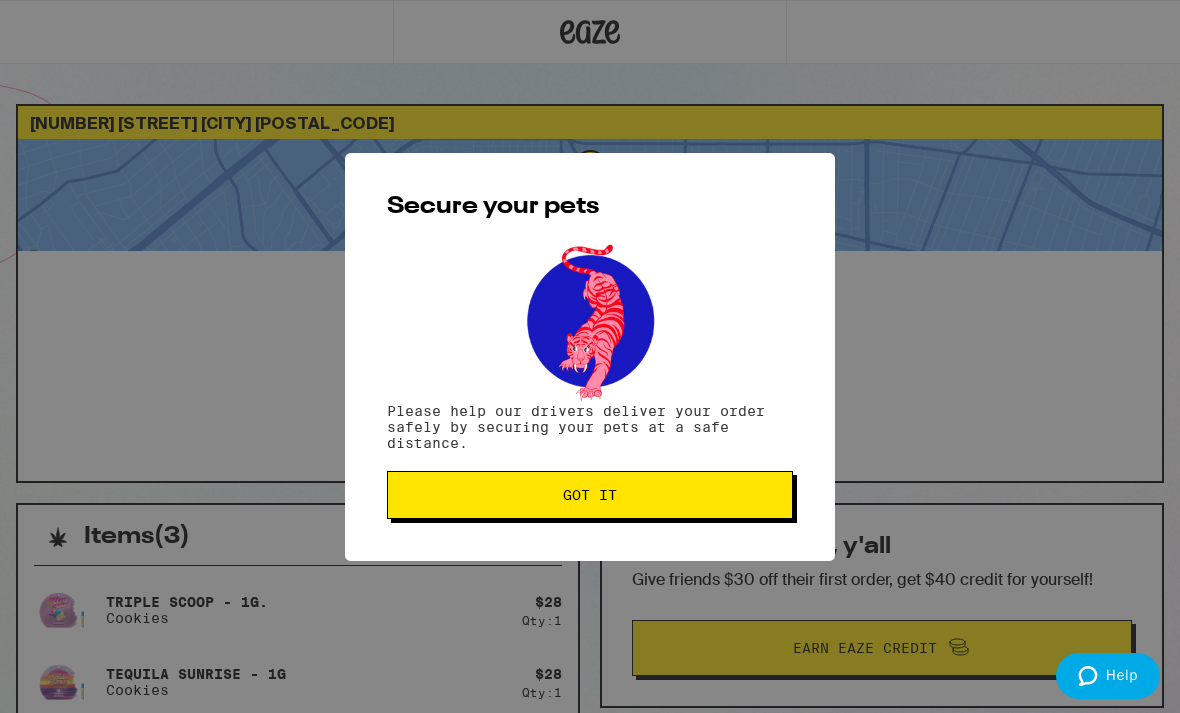 click on "Got it" at bounding box center (590, 495) 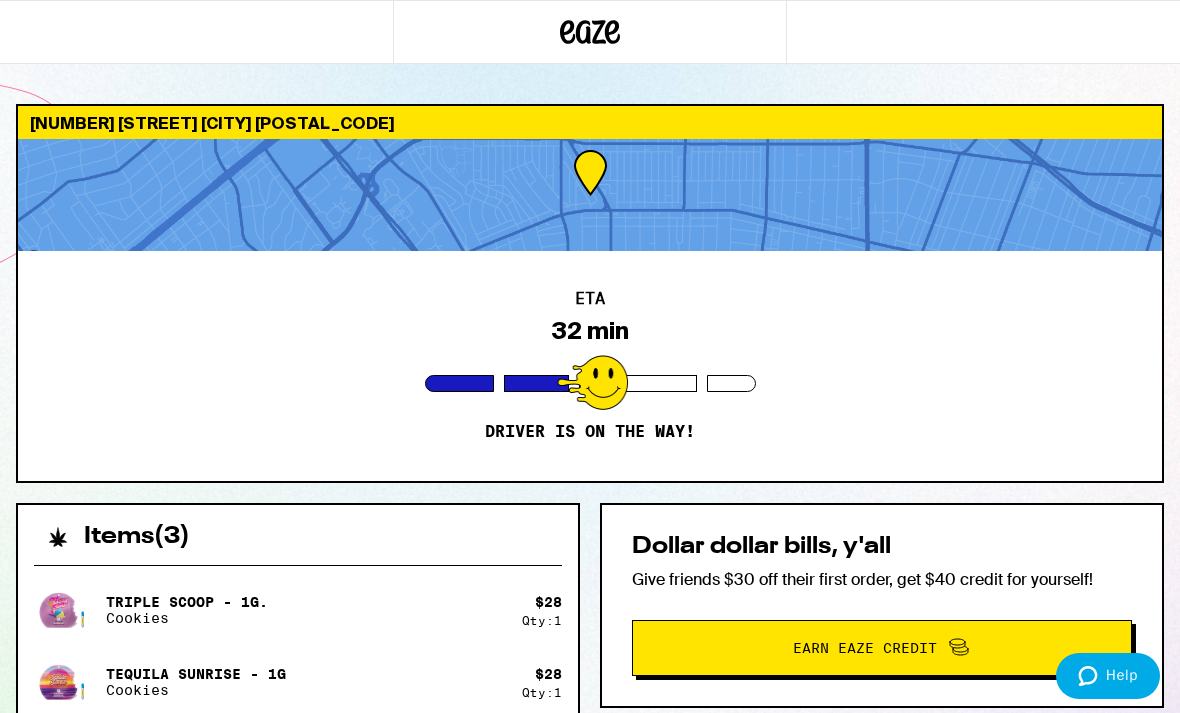 scroll, scrollTop: 0, scrollLeft: 0, axis: both 